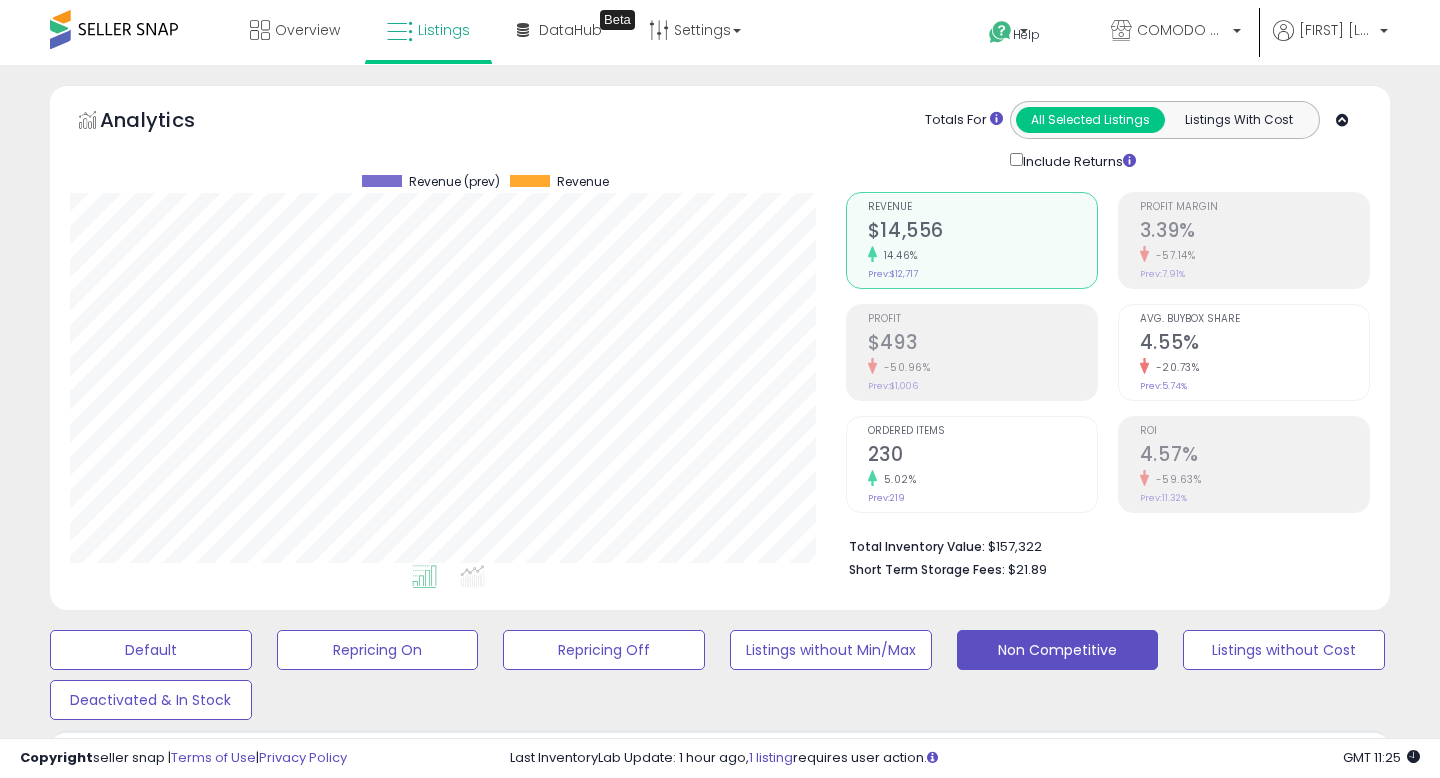 scroll, scrollTop: 4322, scrollLeft: 0, axis: vertical 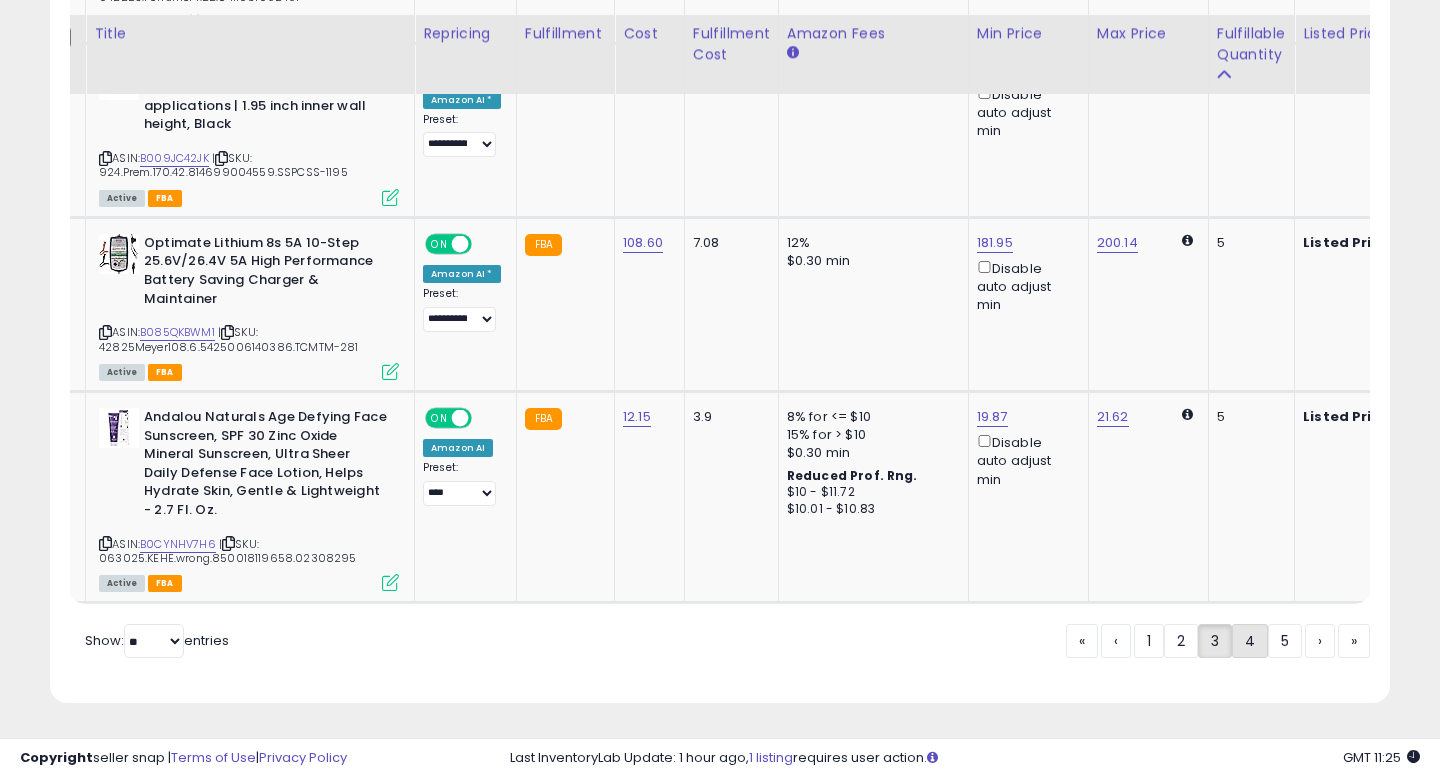 click on "4" 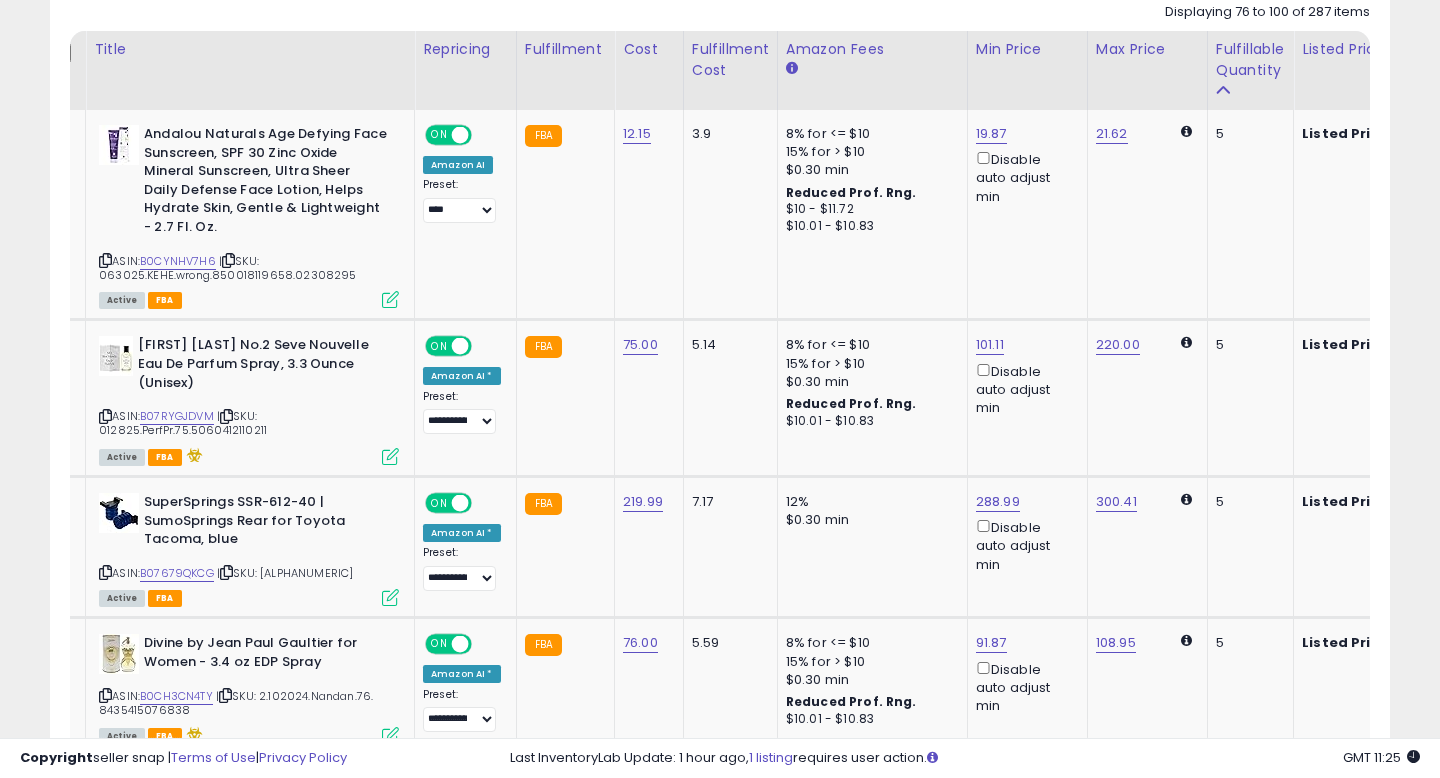 scroll, scrollTop: 935, scrollLeft: 0, axis: vertical 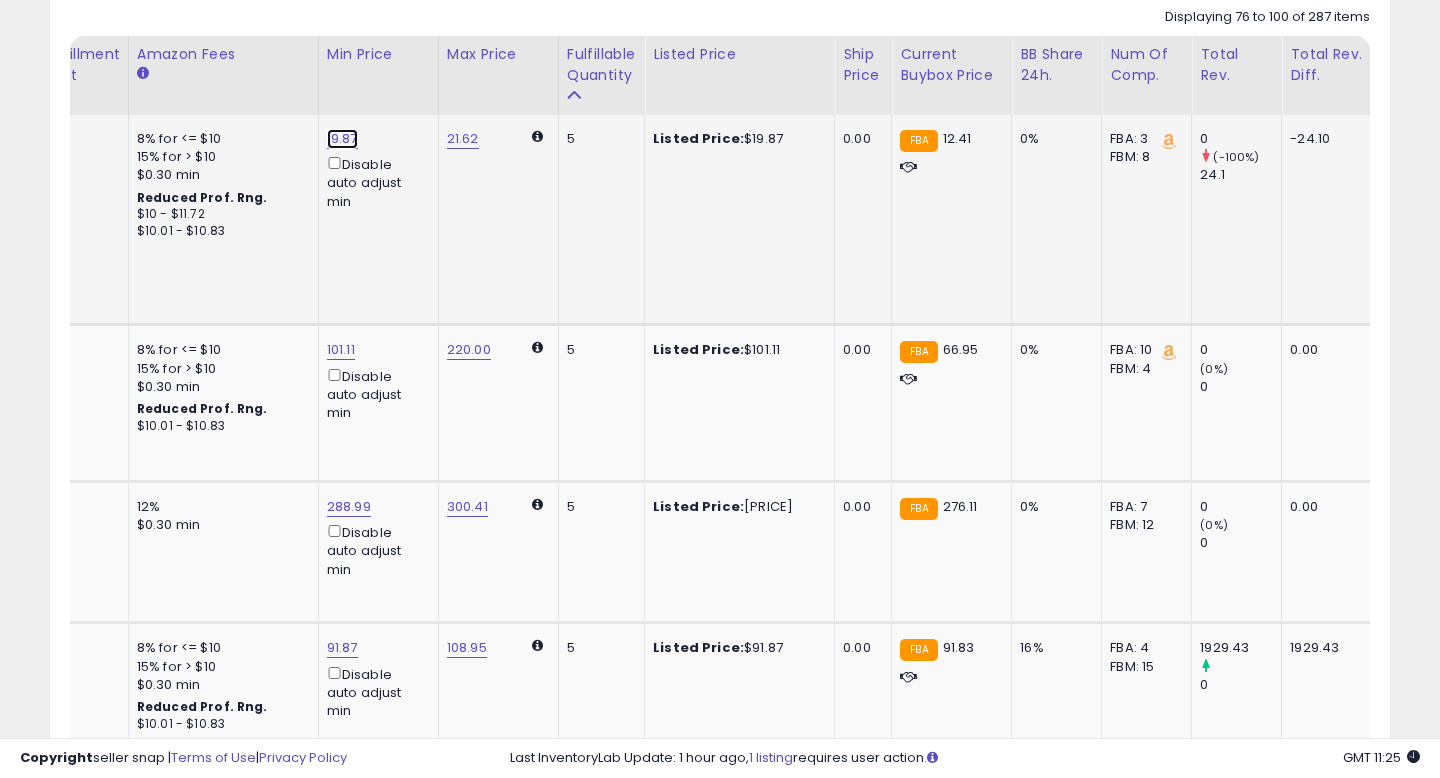 click on "19.87" at bounding box center [342, 139] 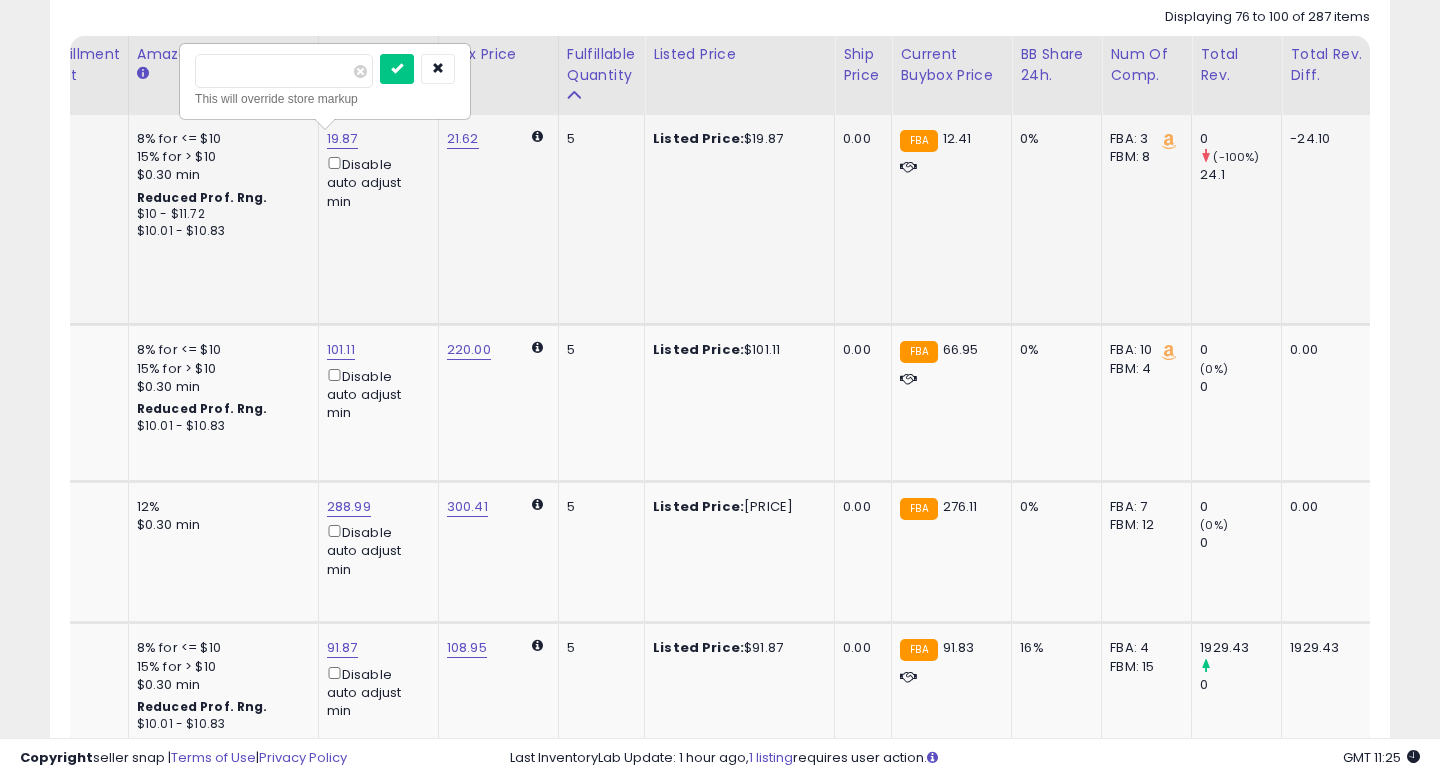 click on "*****" at bounding box center (284, 71) 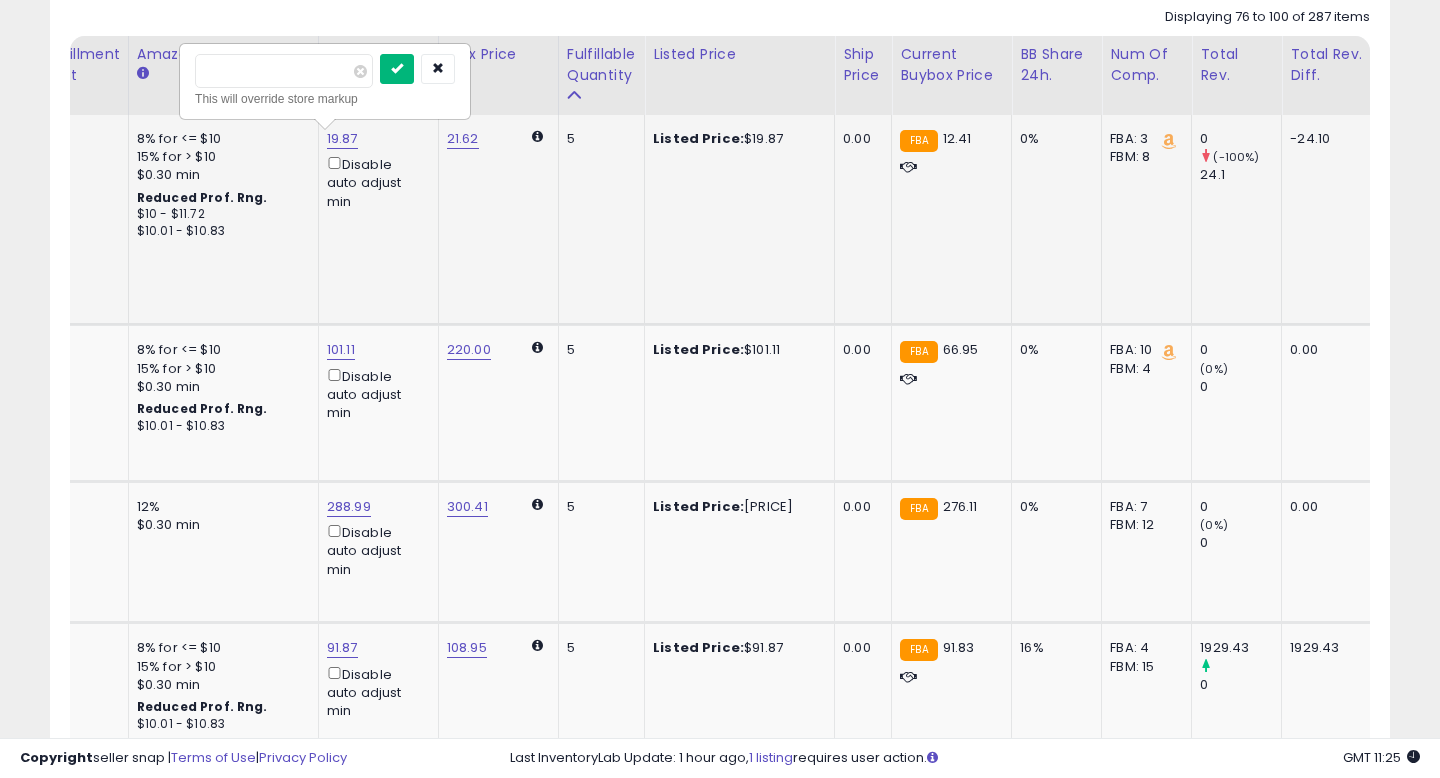 type on "*****" 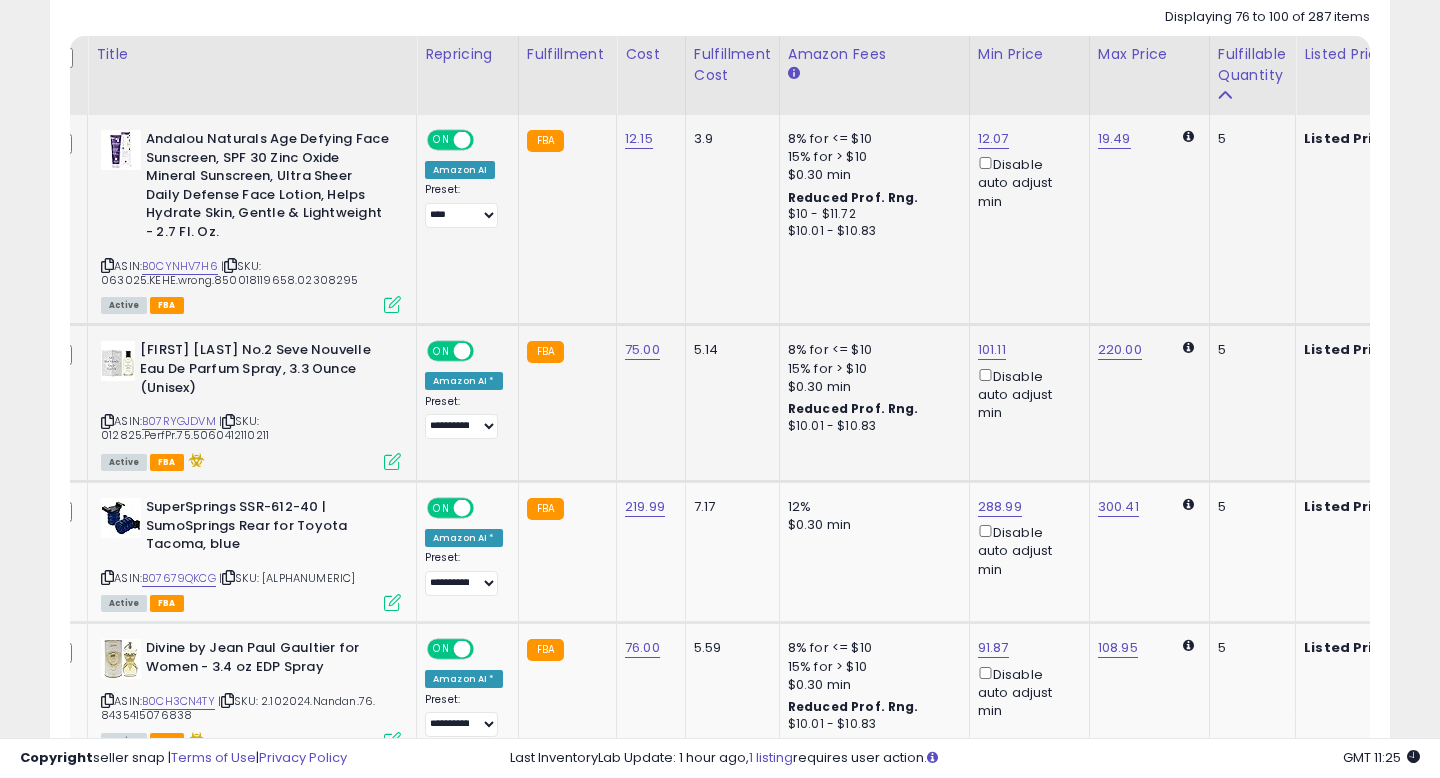 click at bounding box center (107, 421) 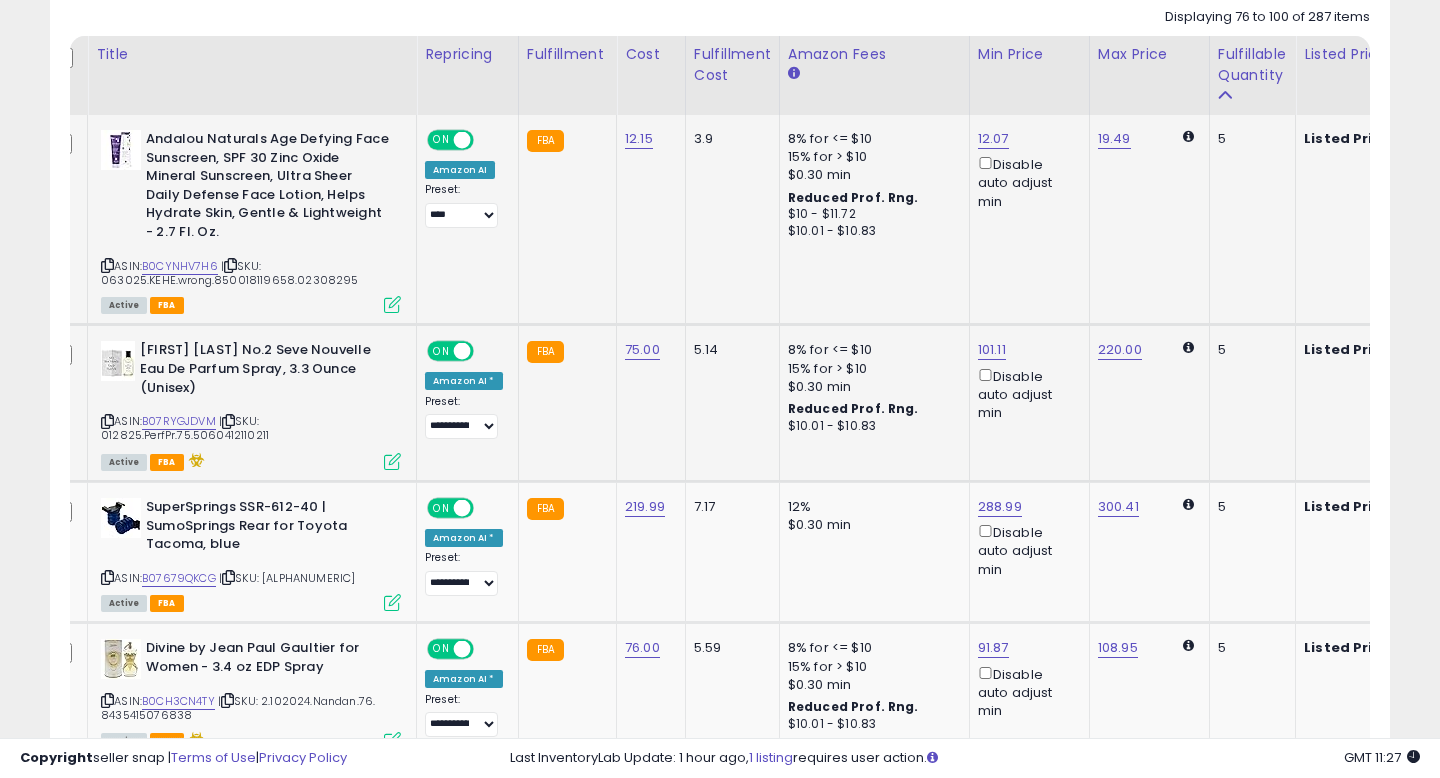 scroll, scrollTop: 0, scrollLeft: 117, axis: horizontal 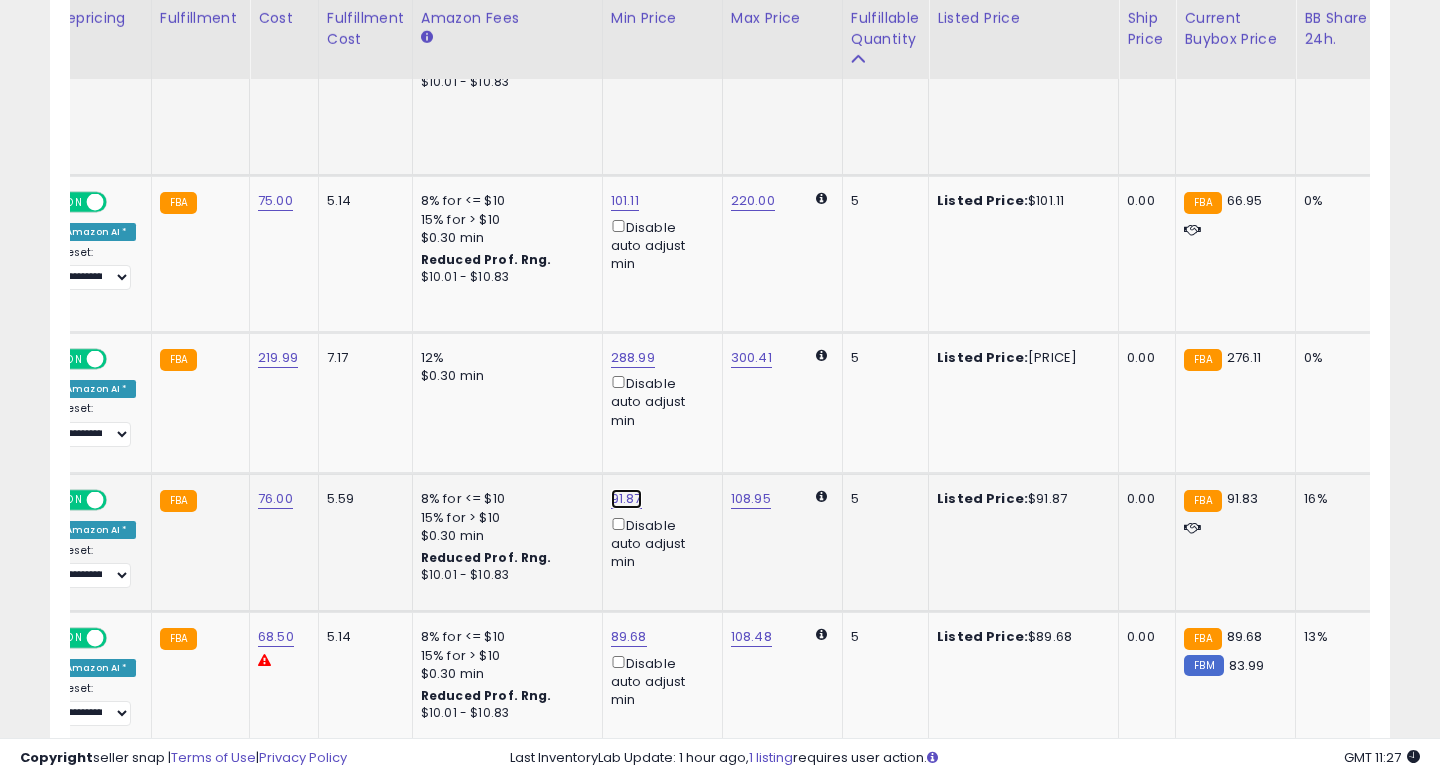 click on "91.87" at bounding box center [626, -10] 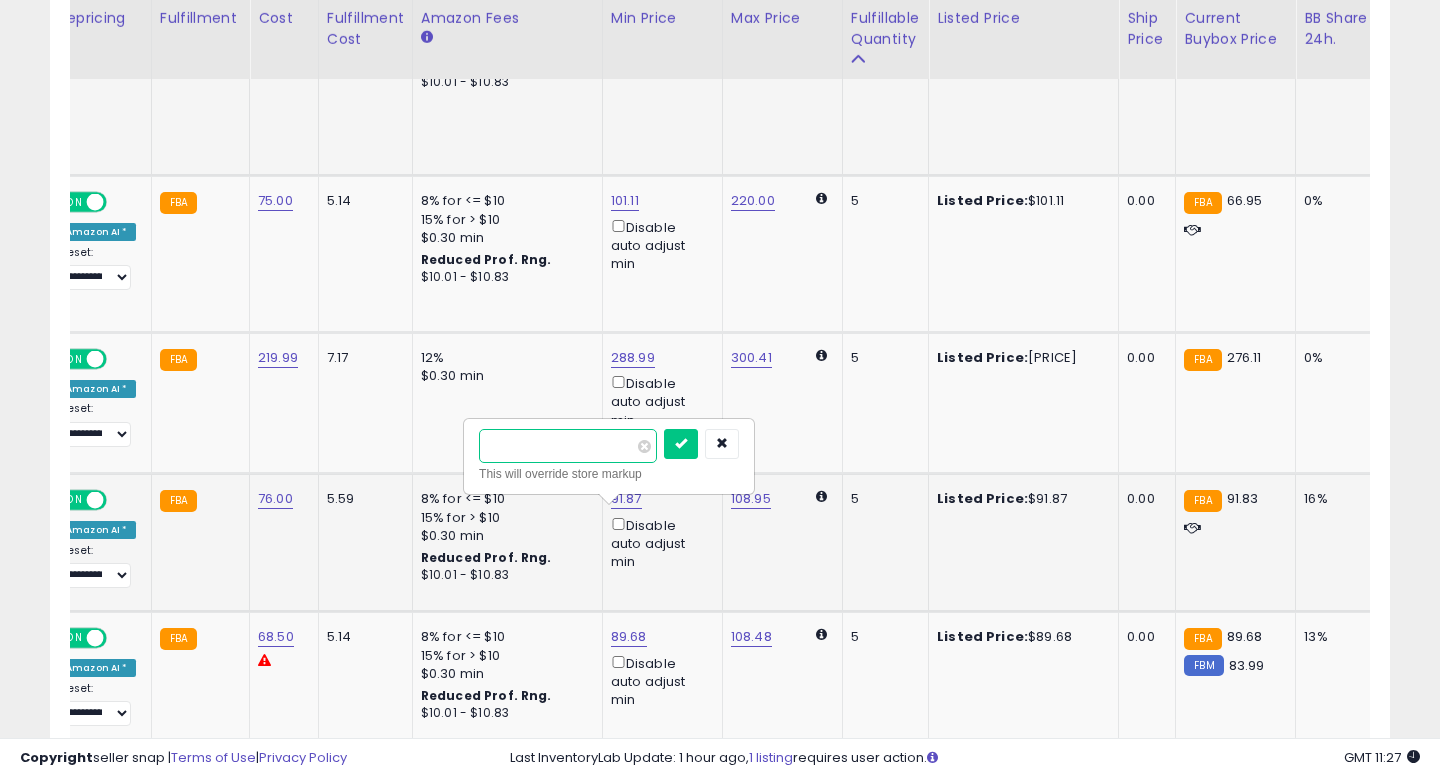 click on "*****" at bounding box center [568, 446] 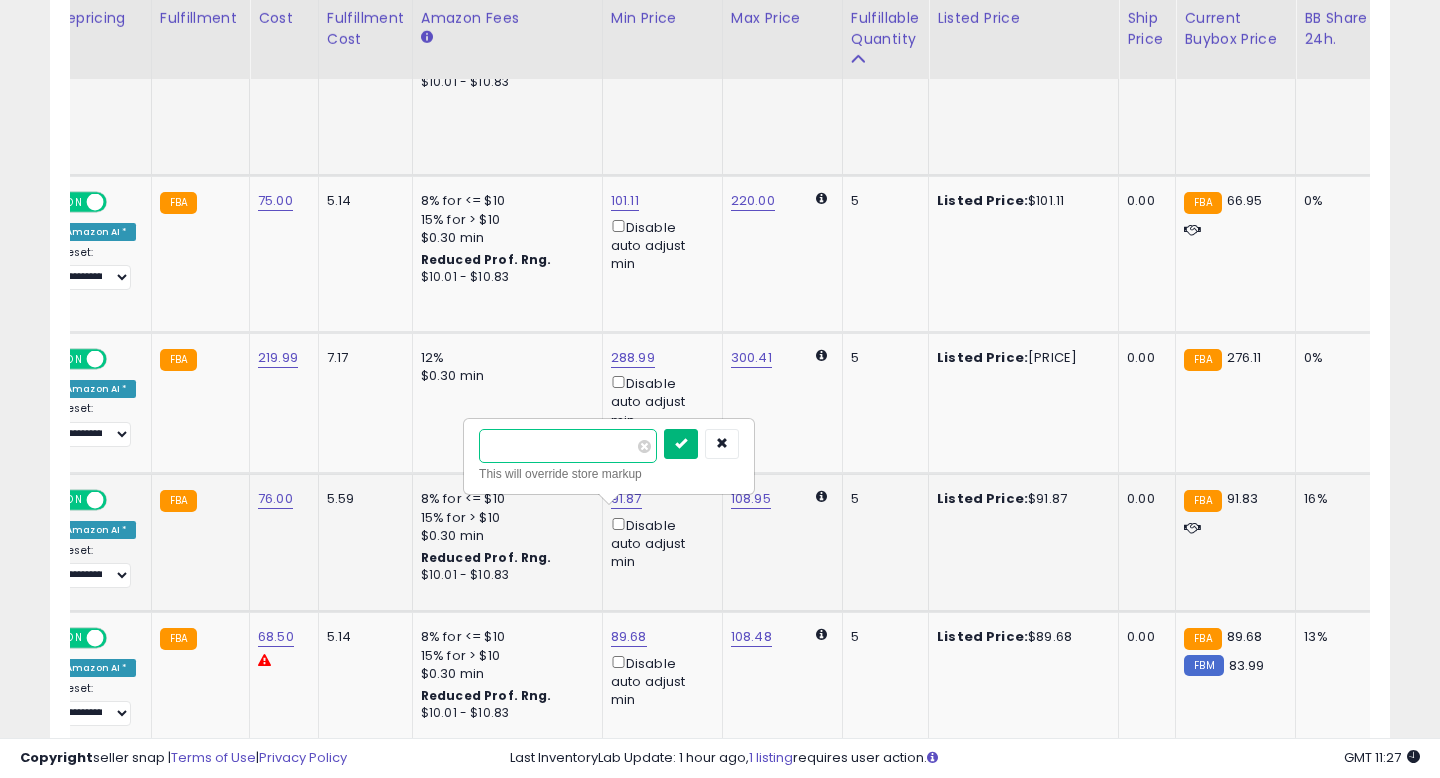 type on "*****" 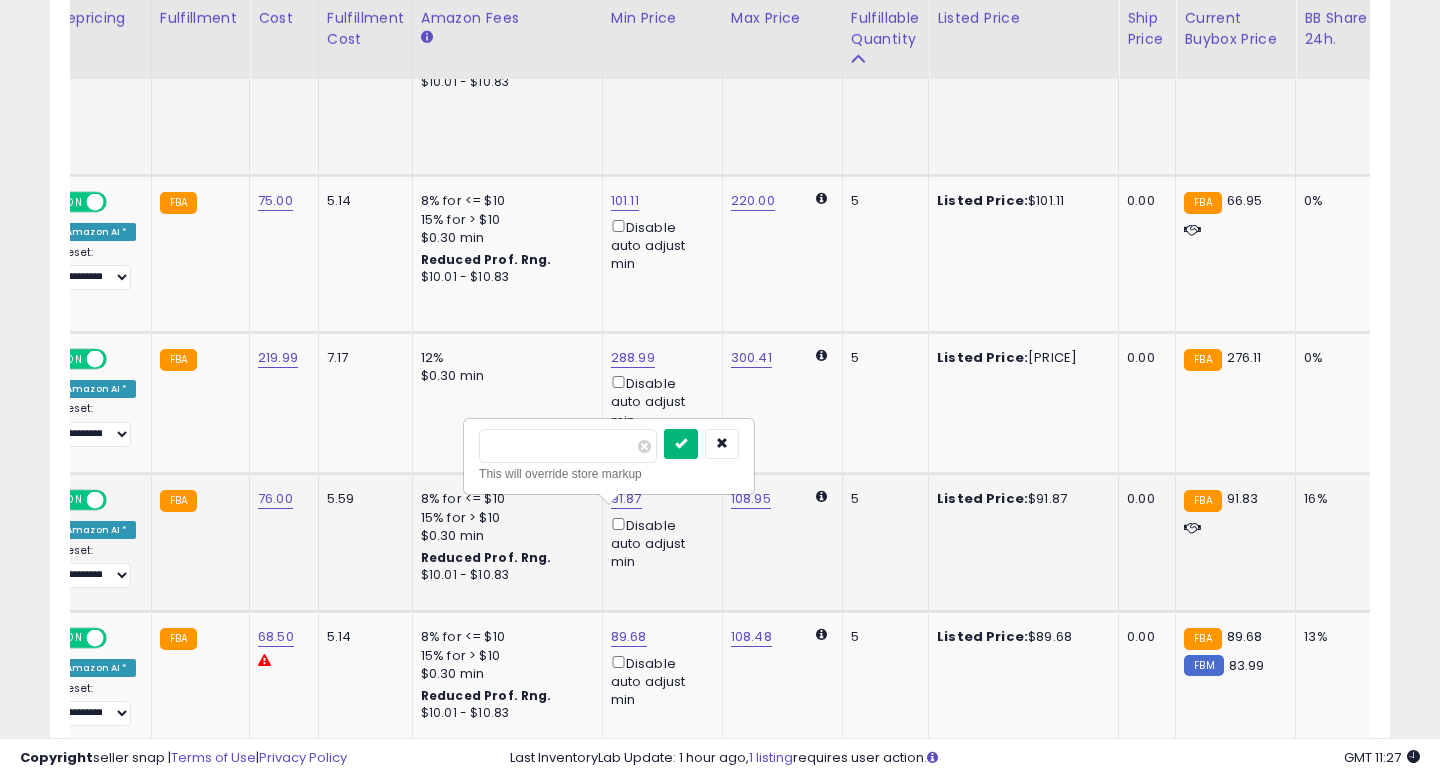 click at bounding box center [681, 443] 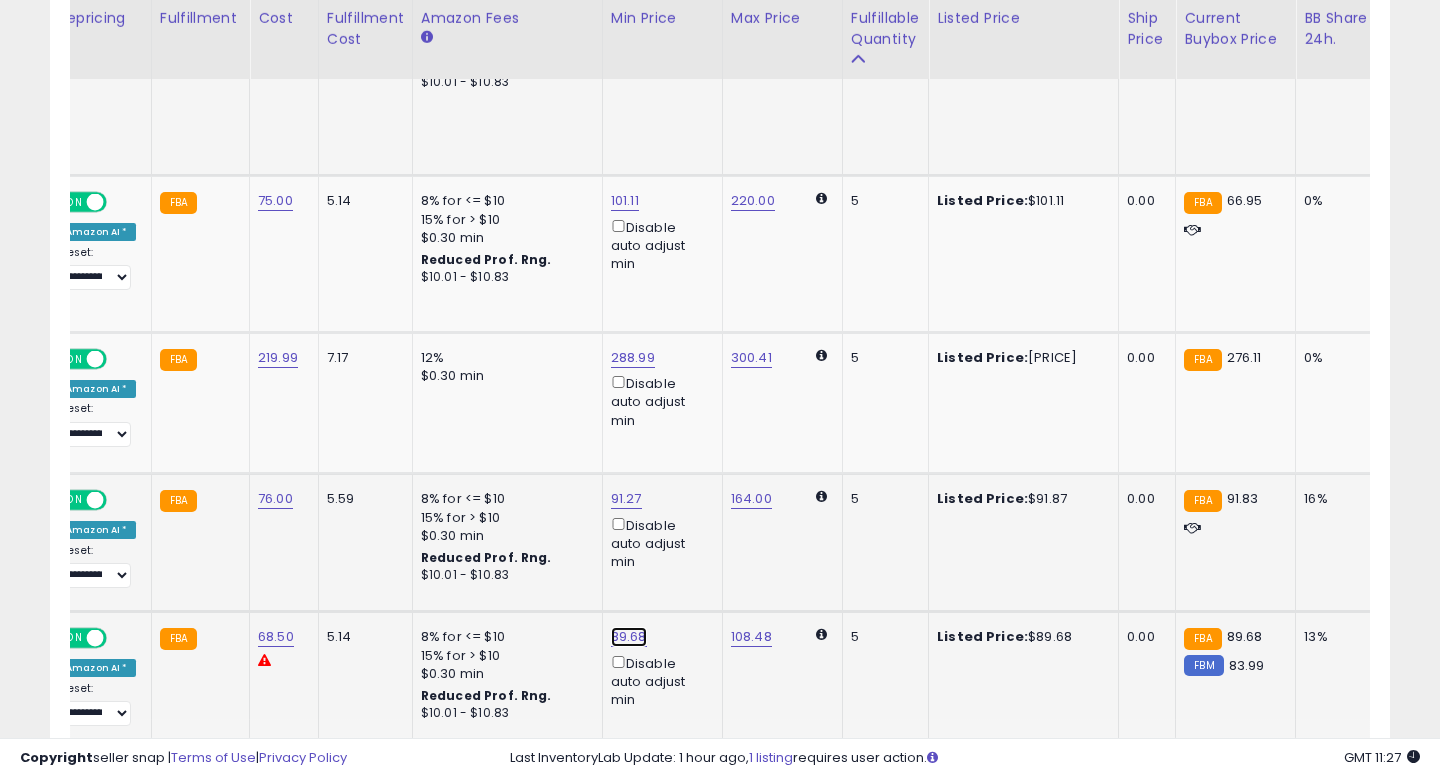 click on "89.68" at bounding box center (626, -10) 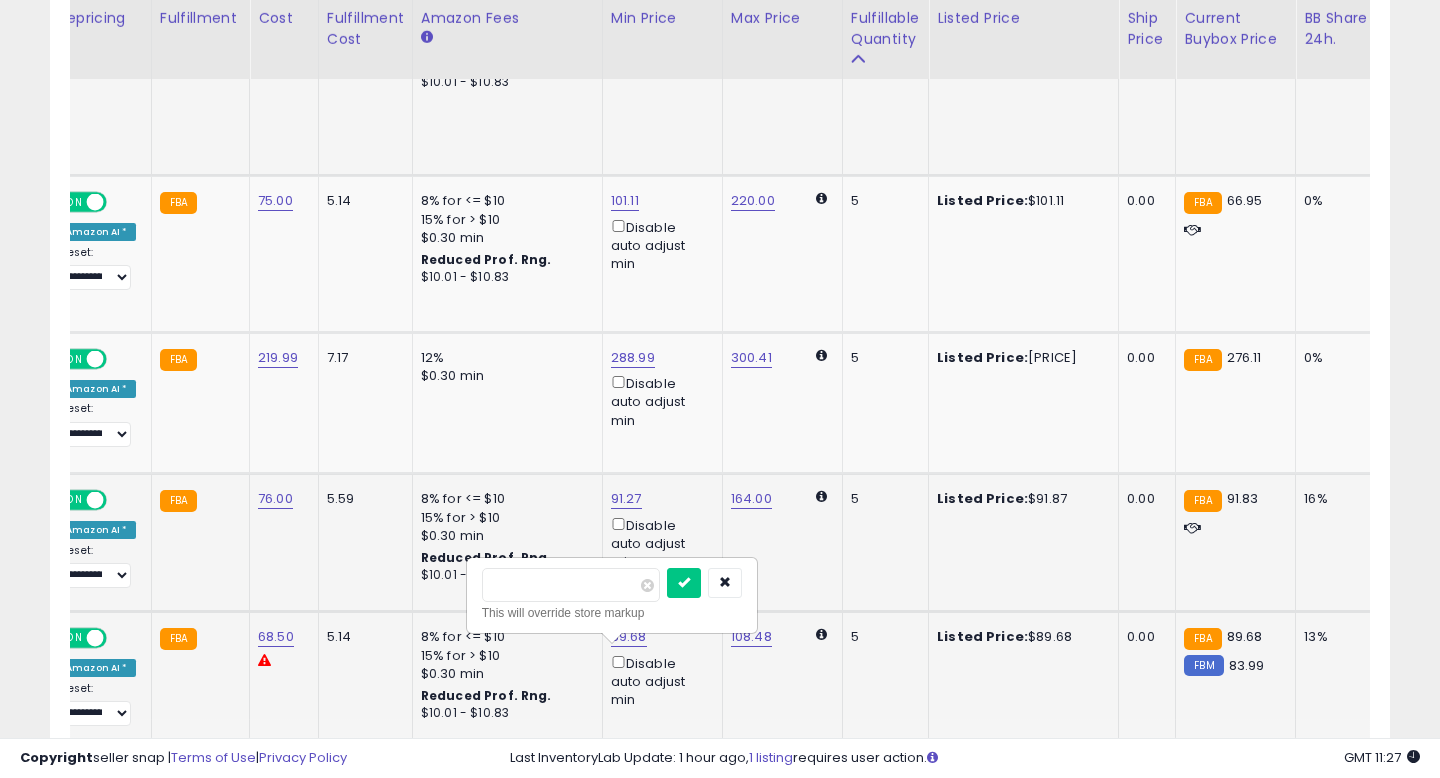 click on "*****" at bounding box center (571, 585) 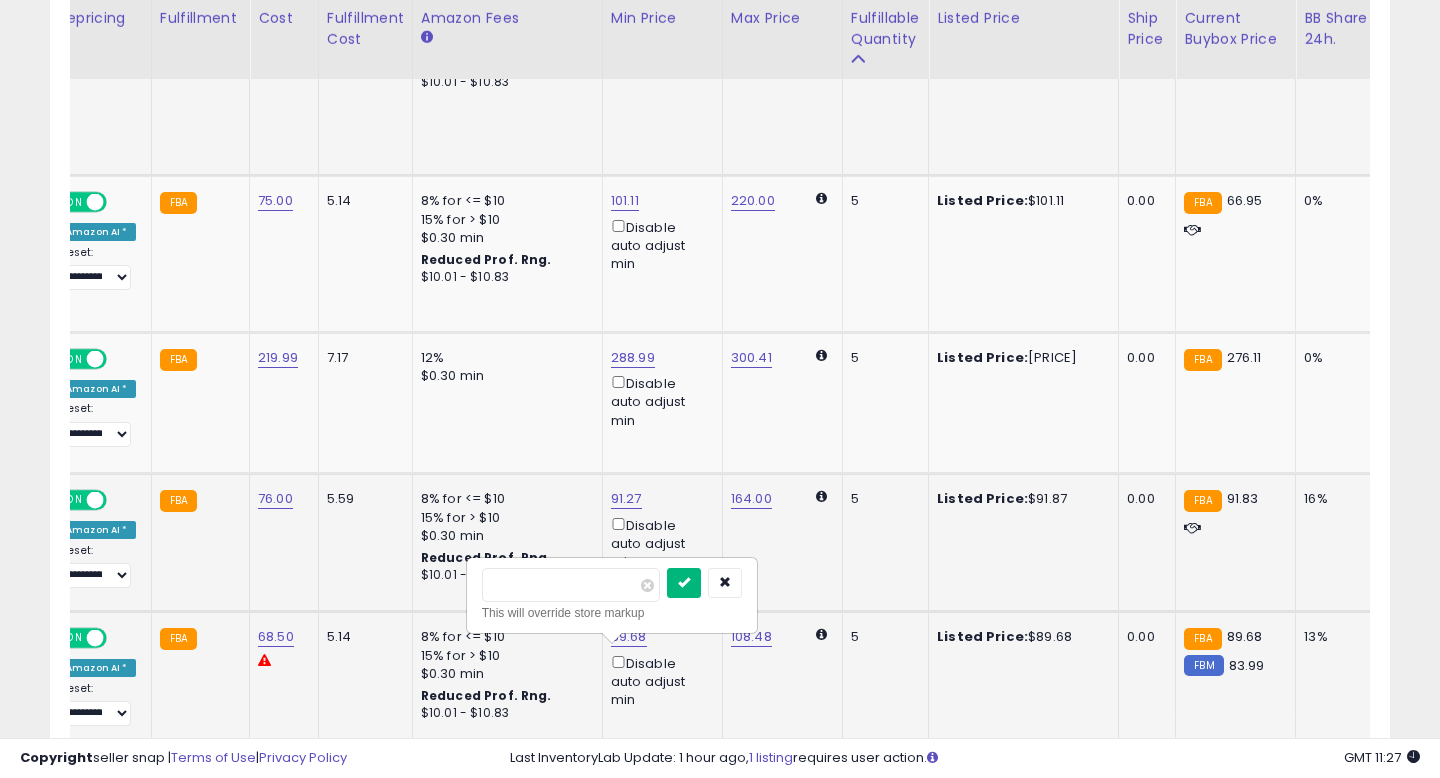 type on "*****" 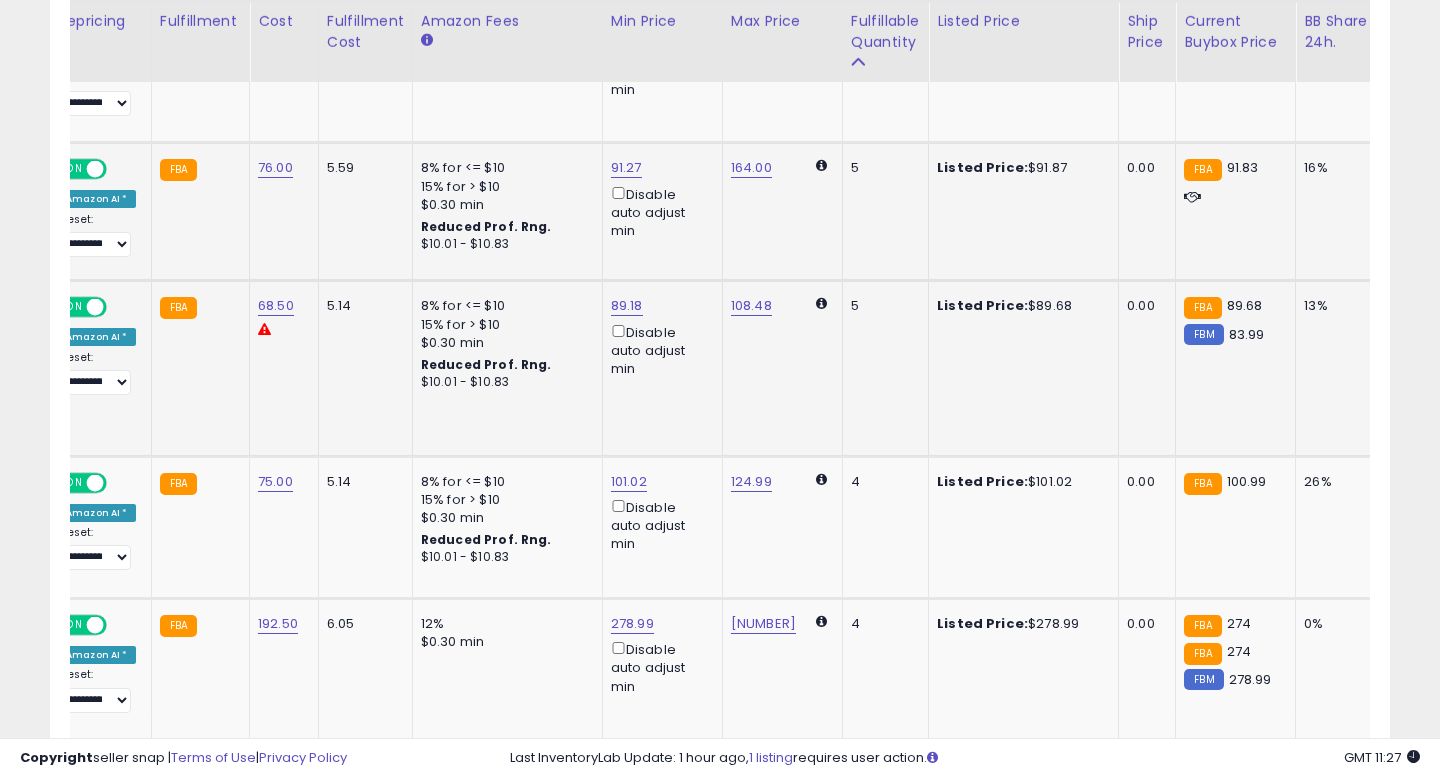 scroll, scrollTop: 1418, scrollLeft: 0, axis: vertical 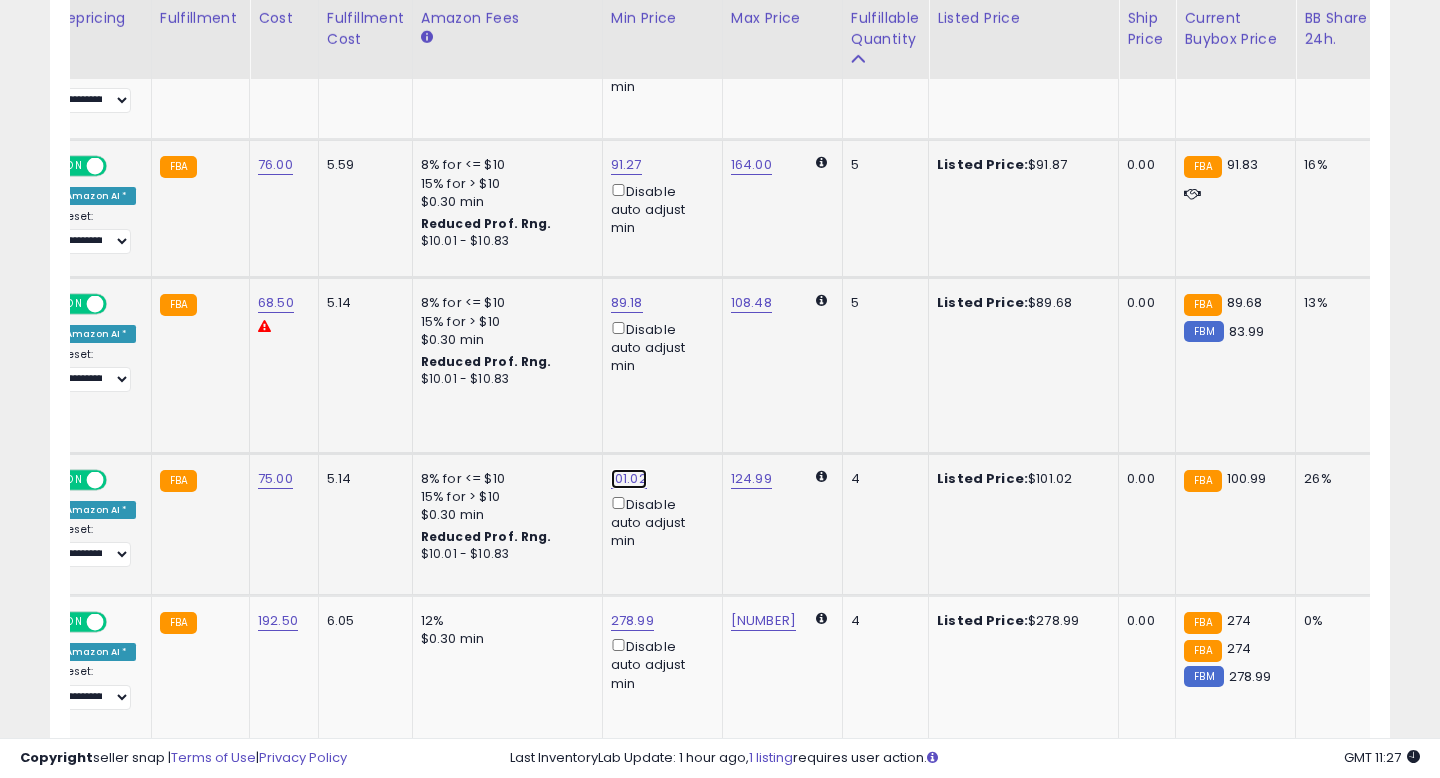 click on "101.02" at bounding box center (626, -344) 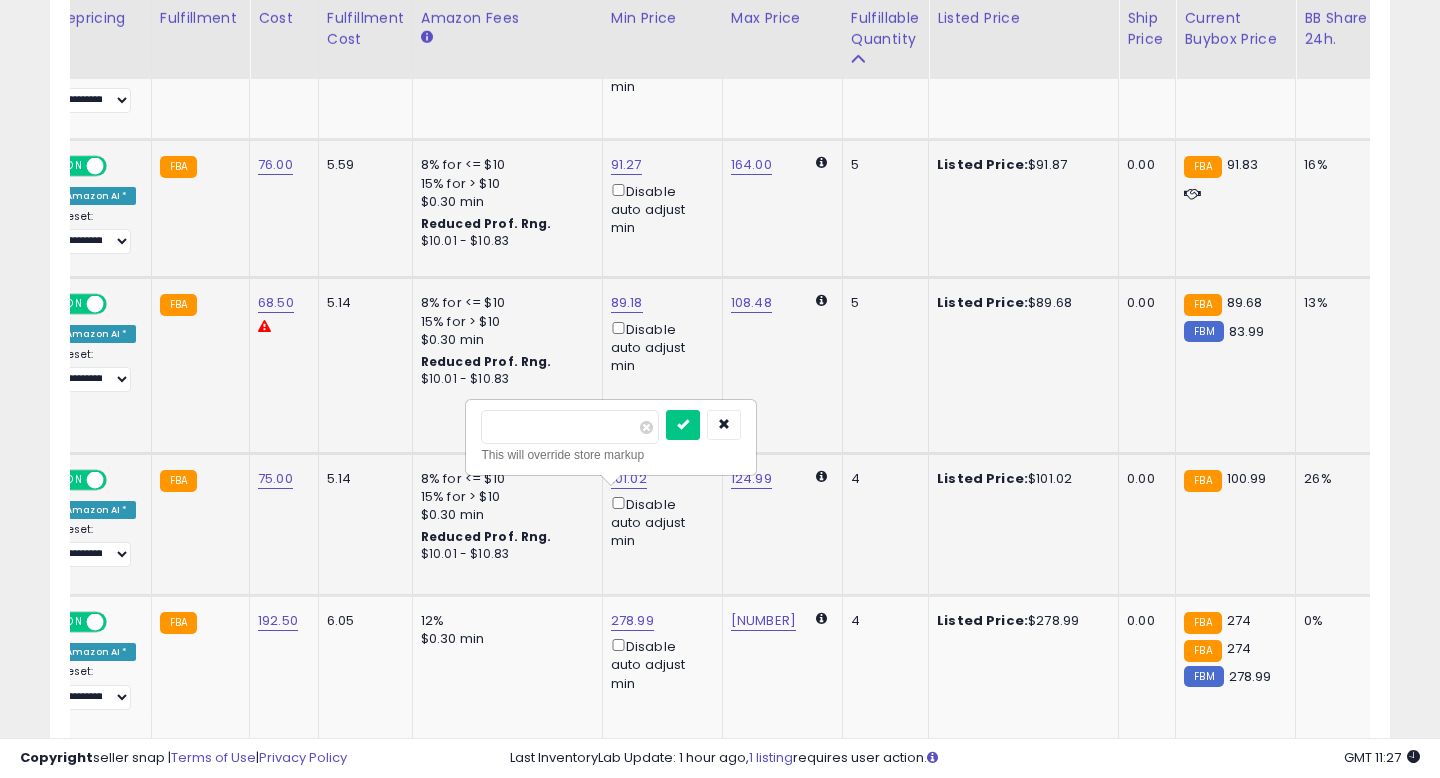 click on "******" at bounding box center (570, 427) 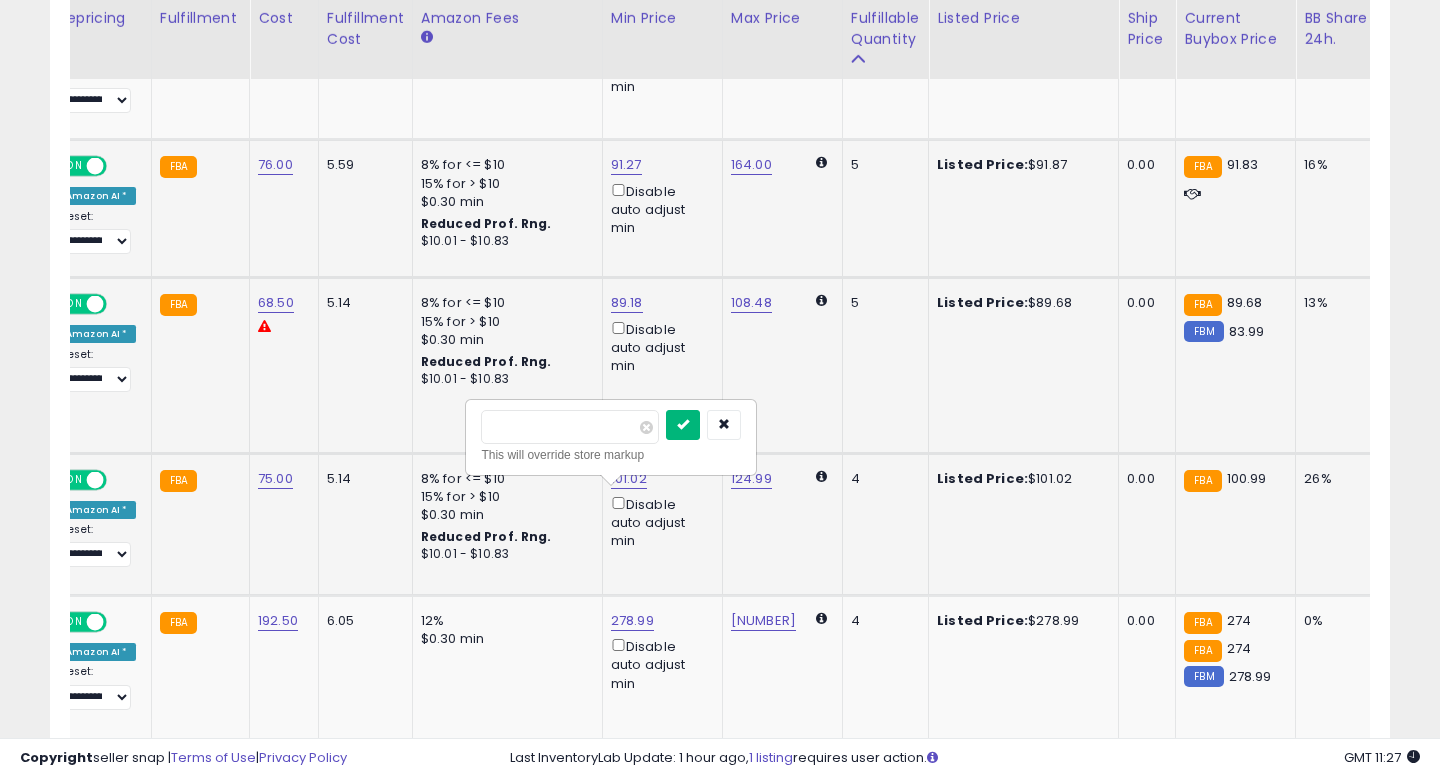 type on "******" 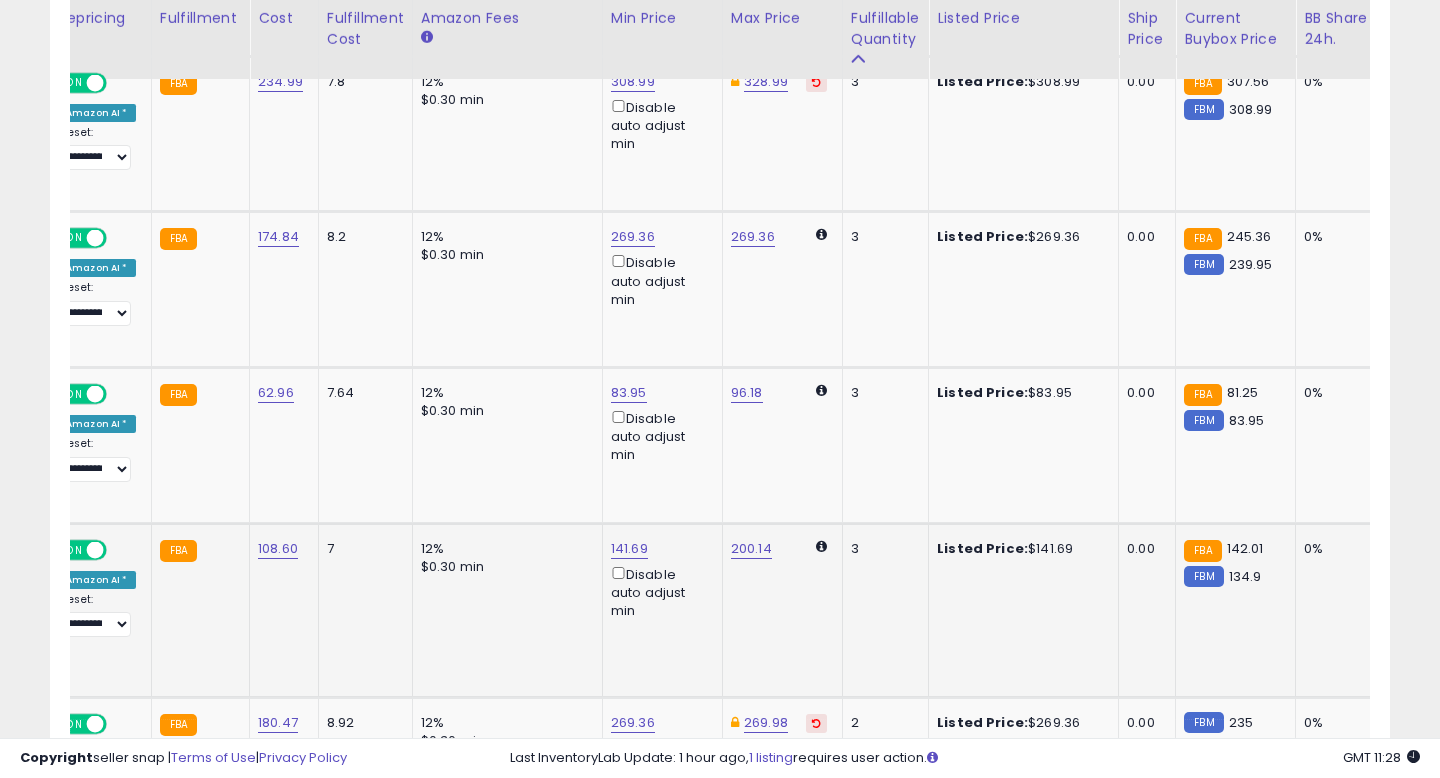 scroll, scrollTop: 0, scrollLeft: 377, axis: horizontal 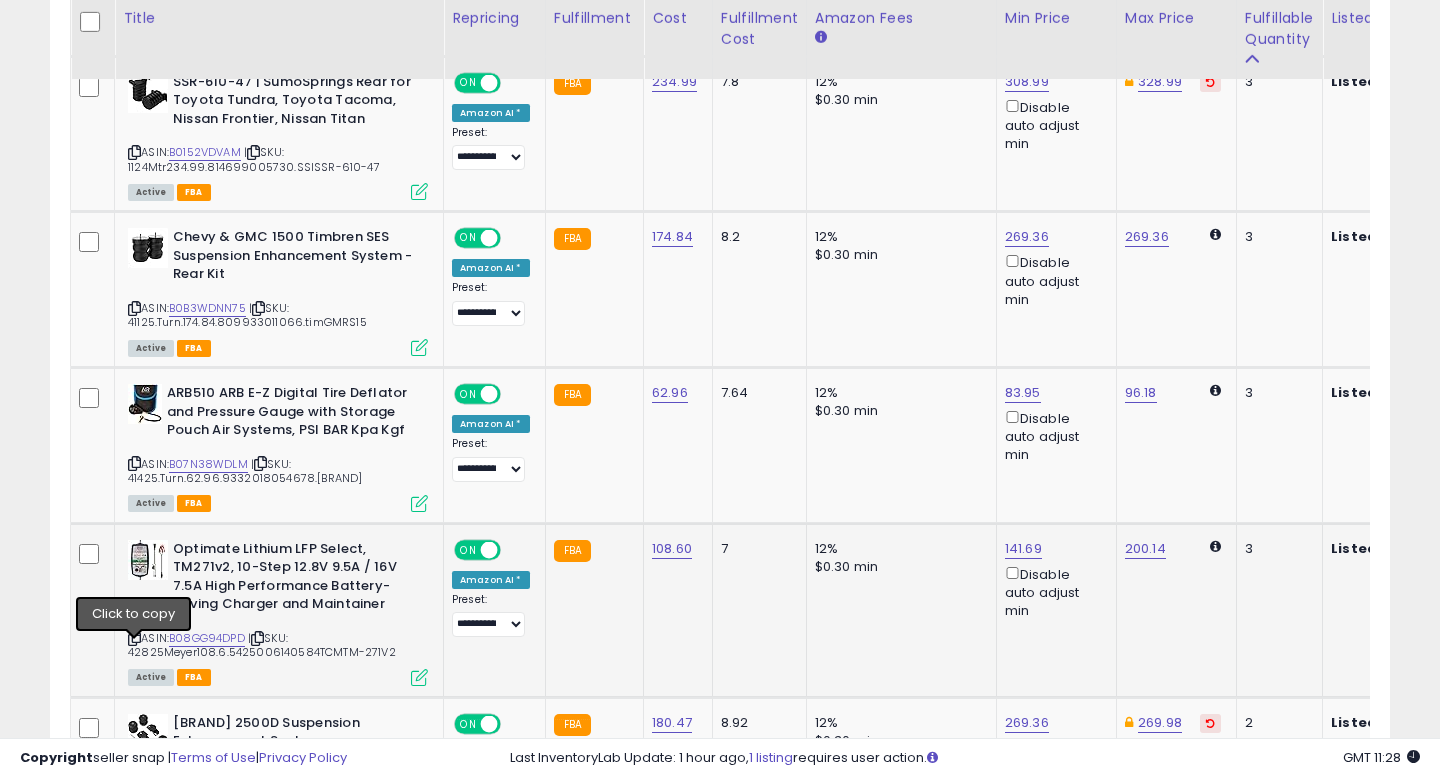 click at bounding box center [134, 638] 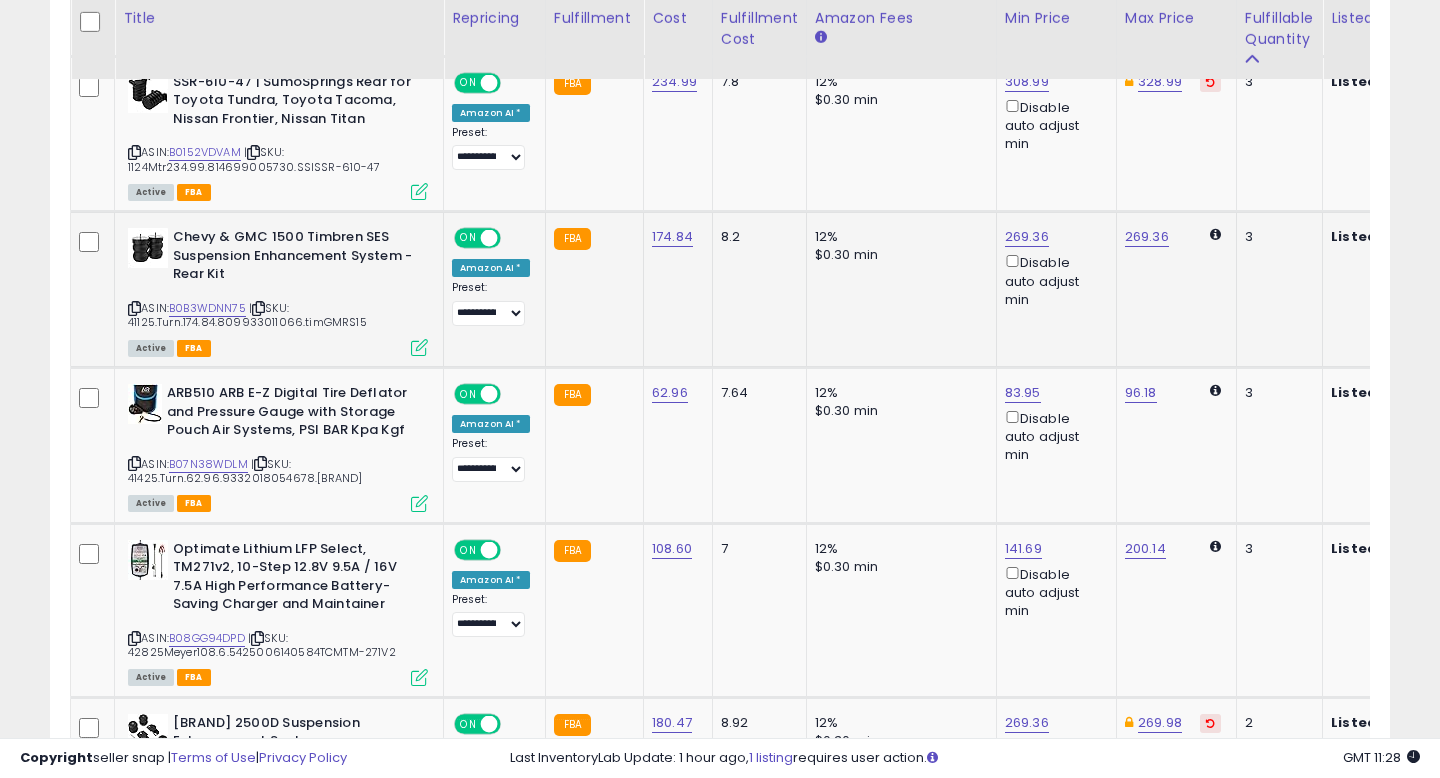 scroll, scrollTop: 0, scrollLeft: 48, axis: horizontal 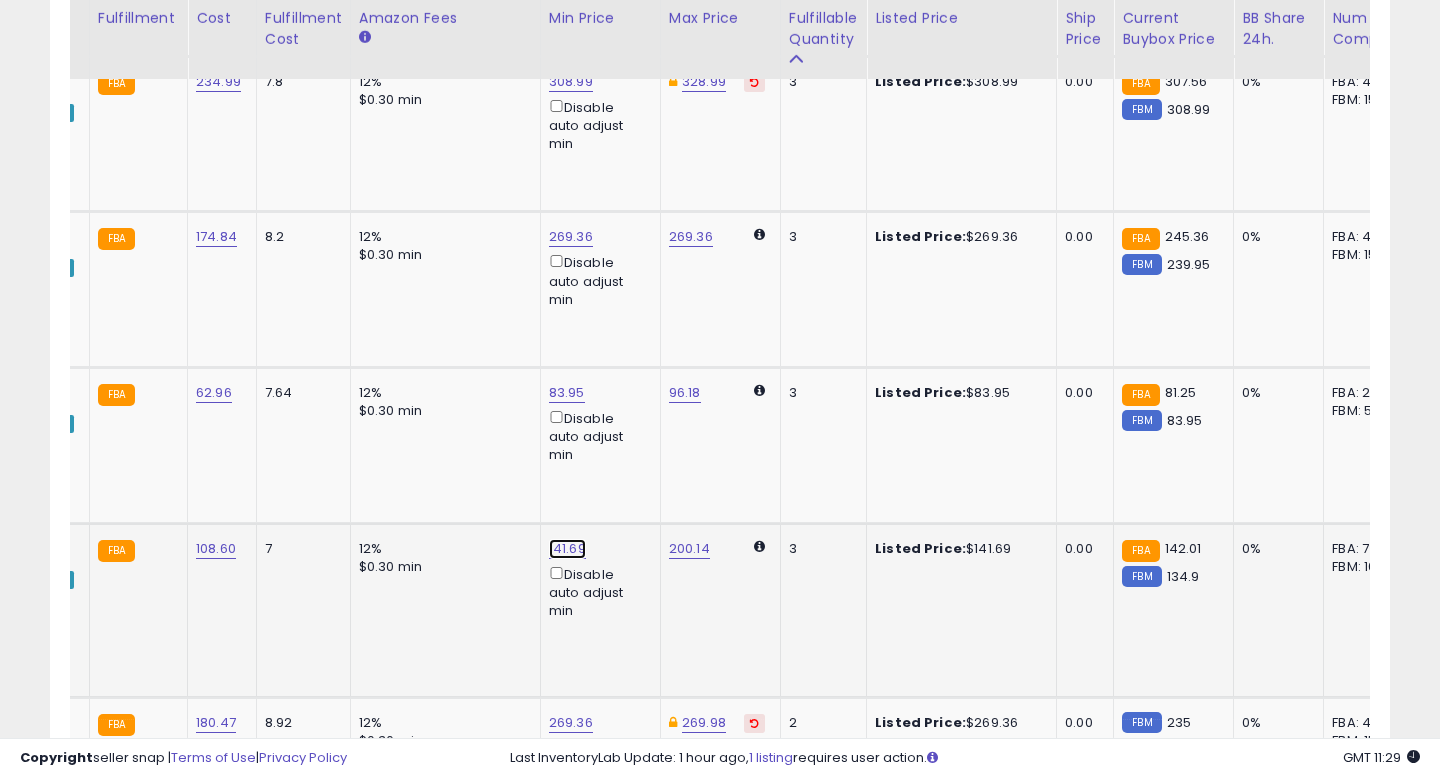 click on "141.69" at bounding box center (564, -1670) 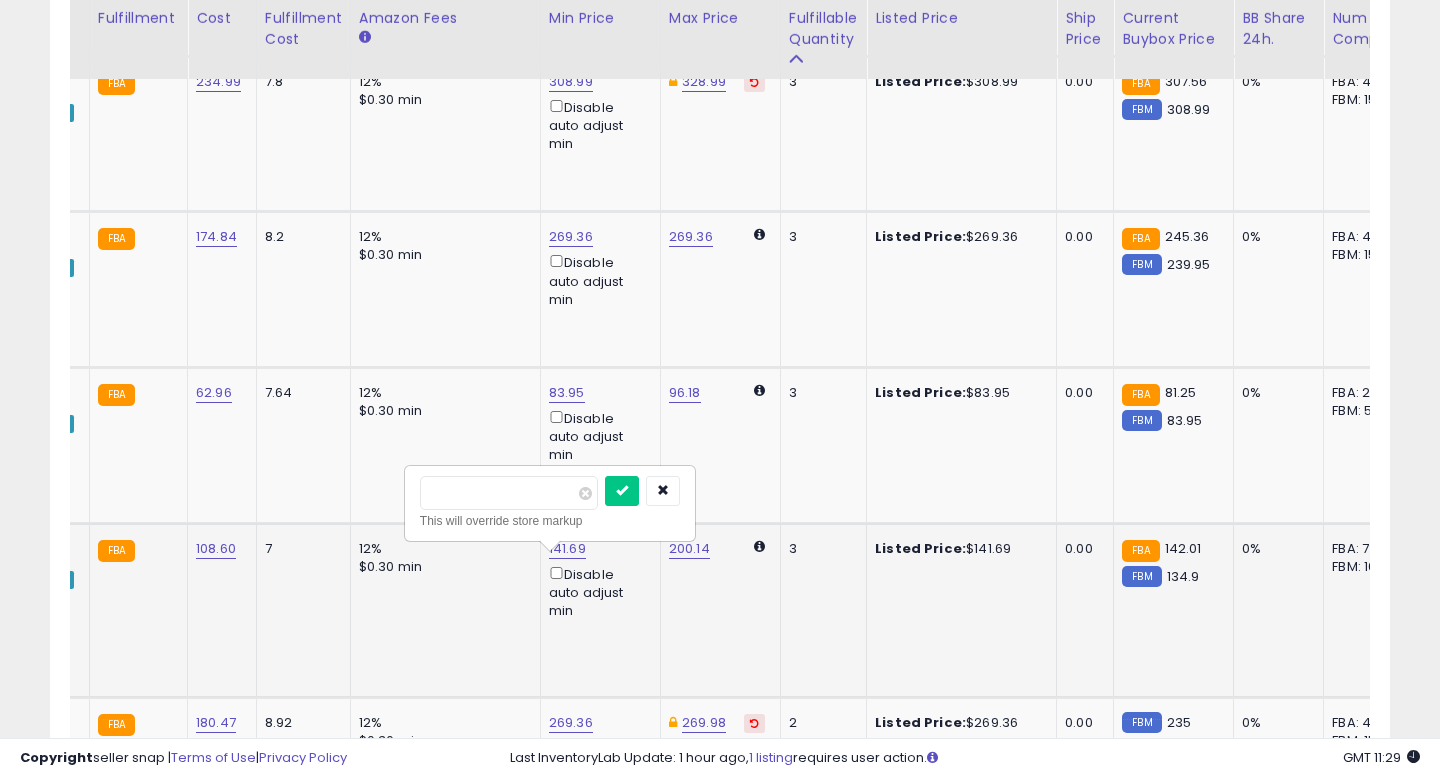 click on "******" at bounding box center (509, 493) 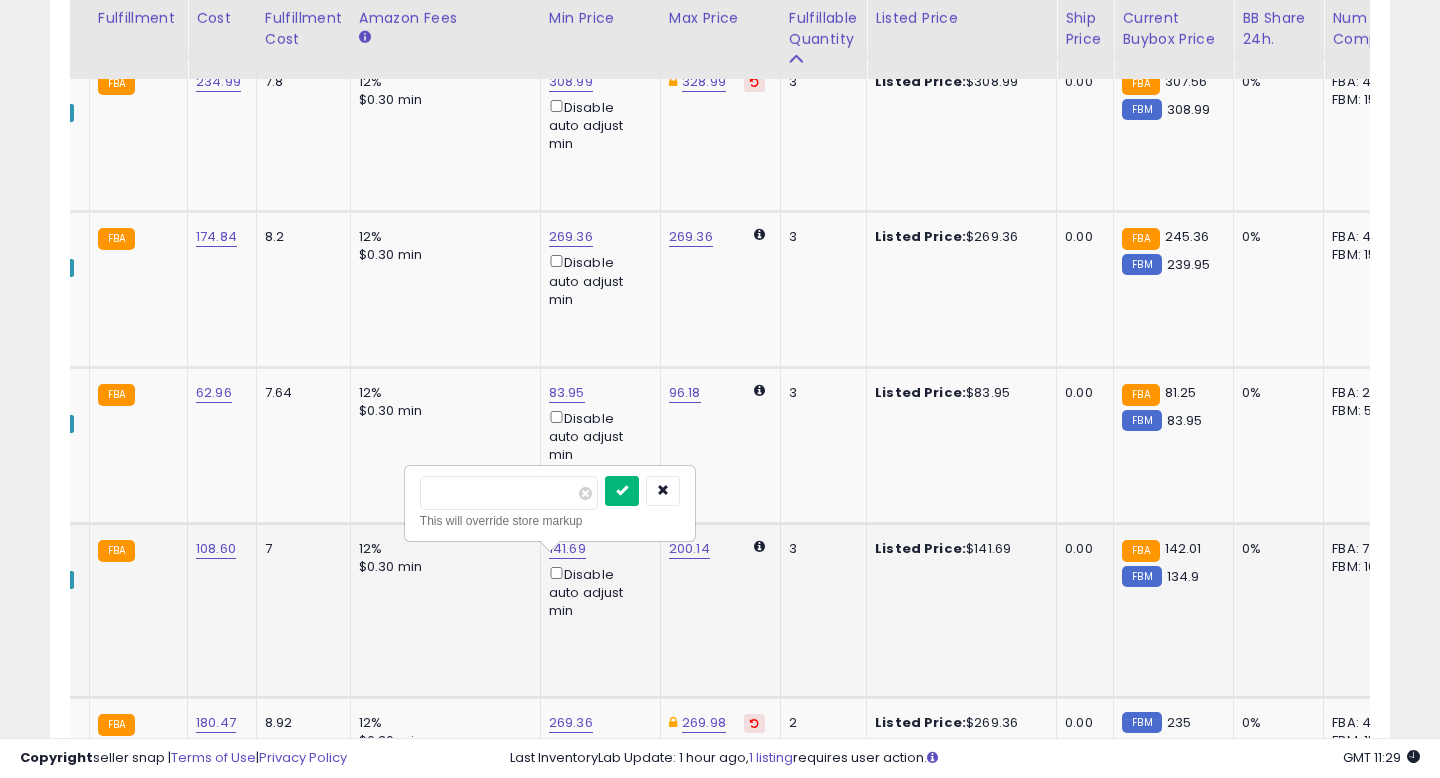 click at bounding box center [622, 490] 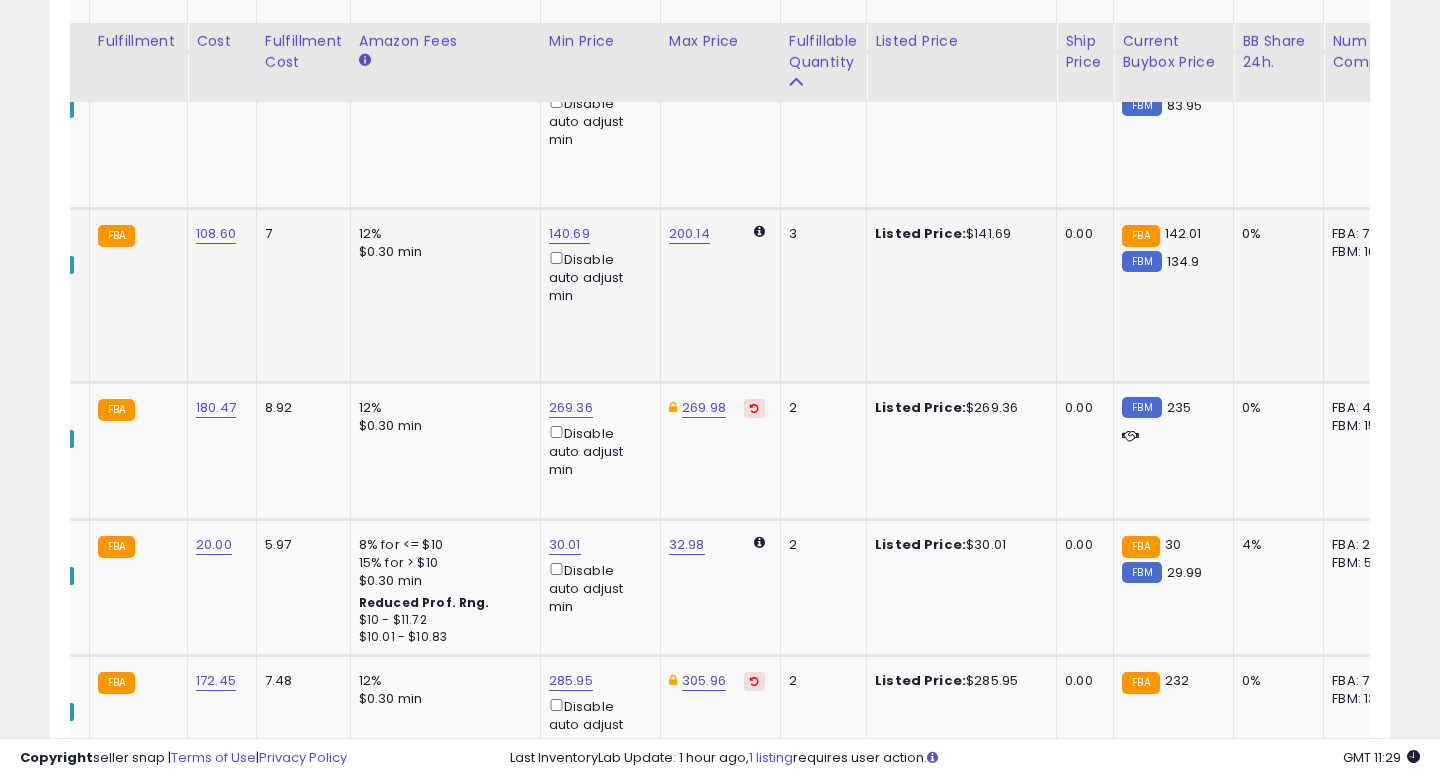 scroll, scrollTop: 3093, scrollLeft: 0, axis: vertical 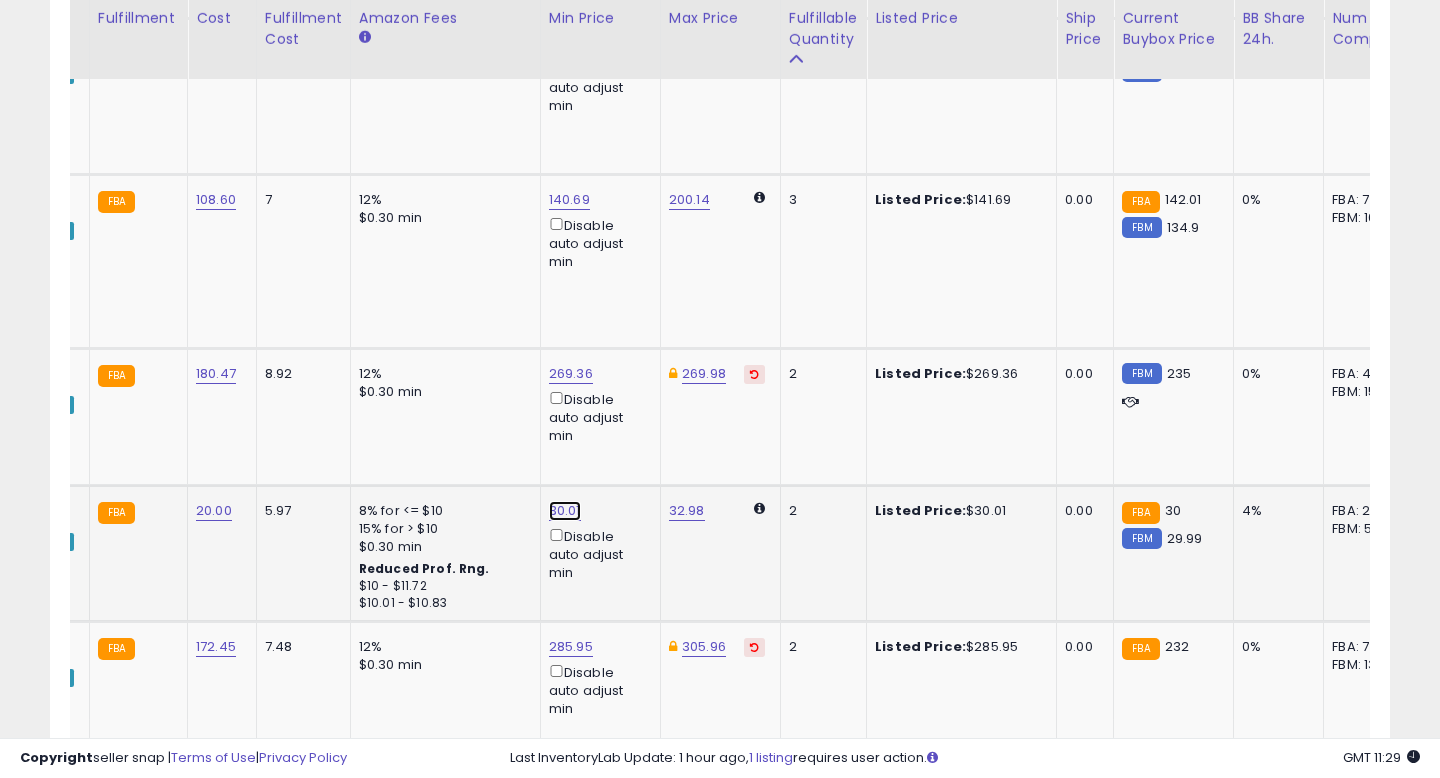 click on "30.01" at bounding box center [564, -2019] 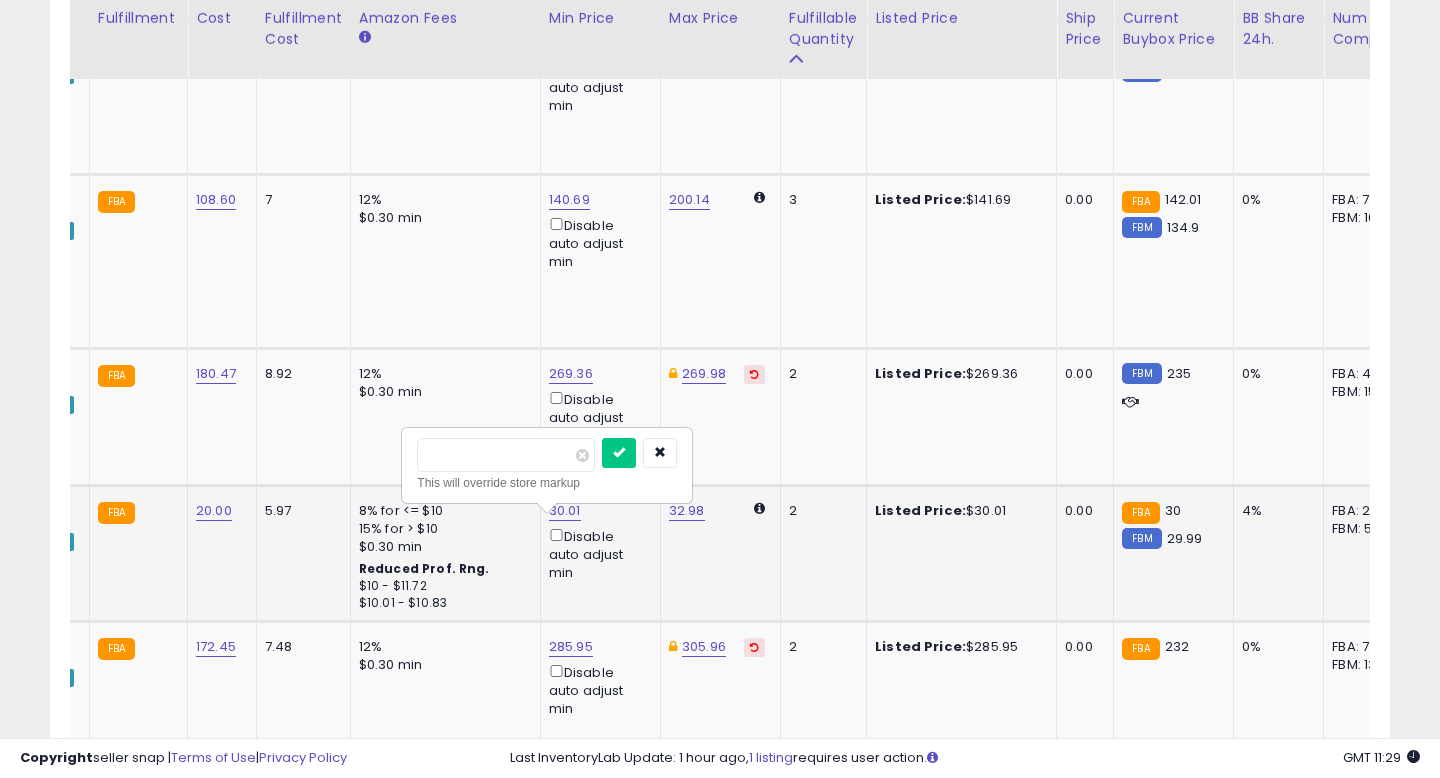 click on "*****" at bounding box center (506, 455) 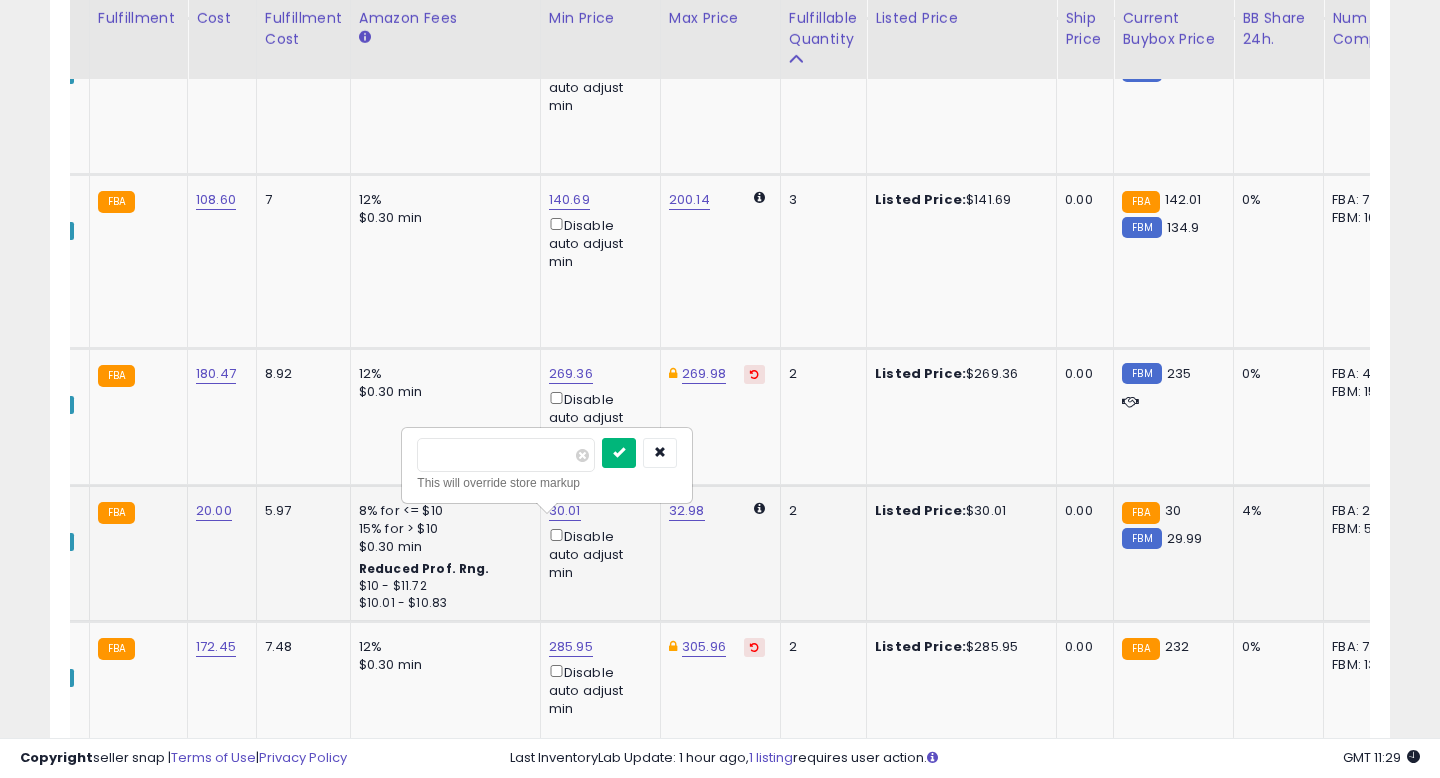 type on "*****" 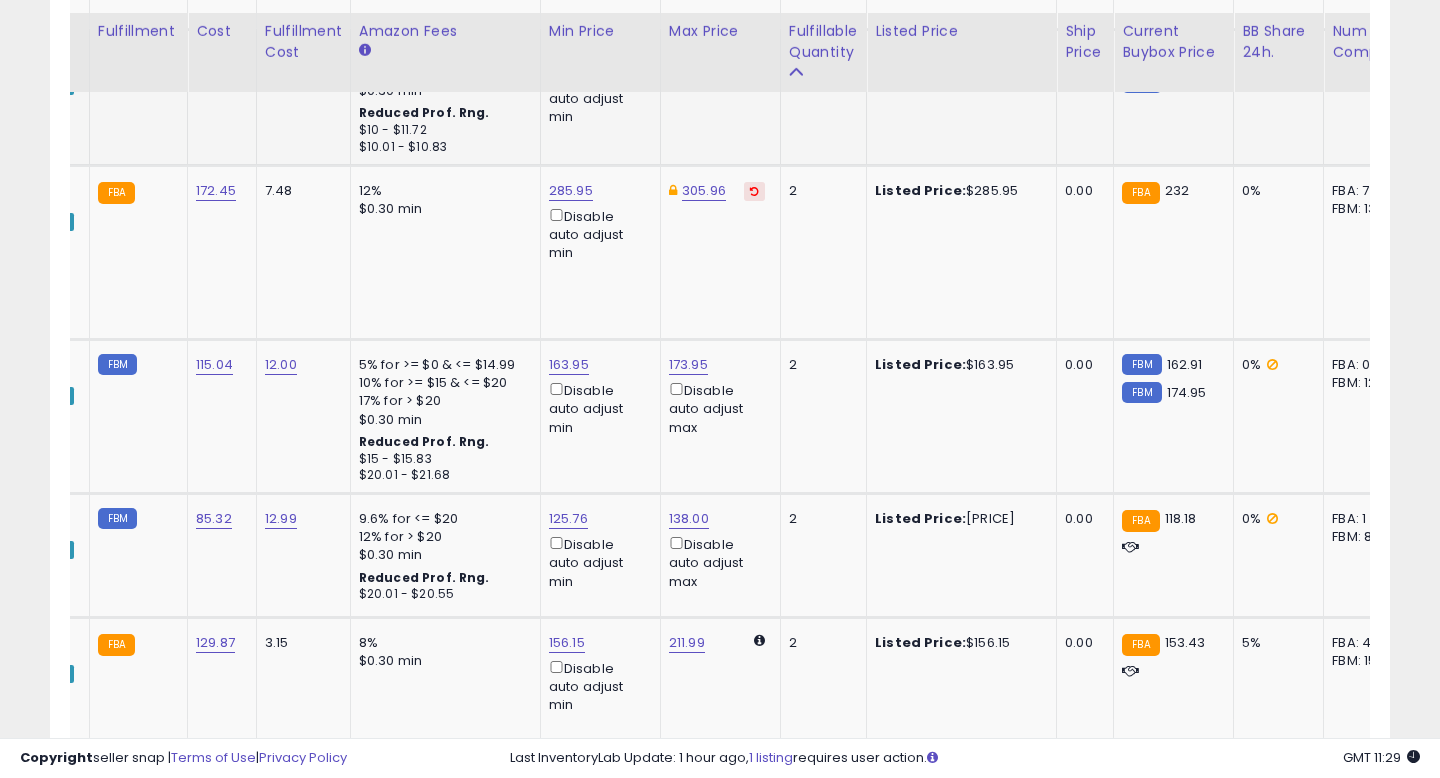 scroll, scrollTop: 3564, scrollLeft: 0, axis: vertical 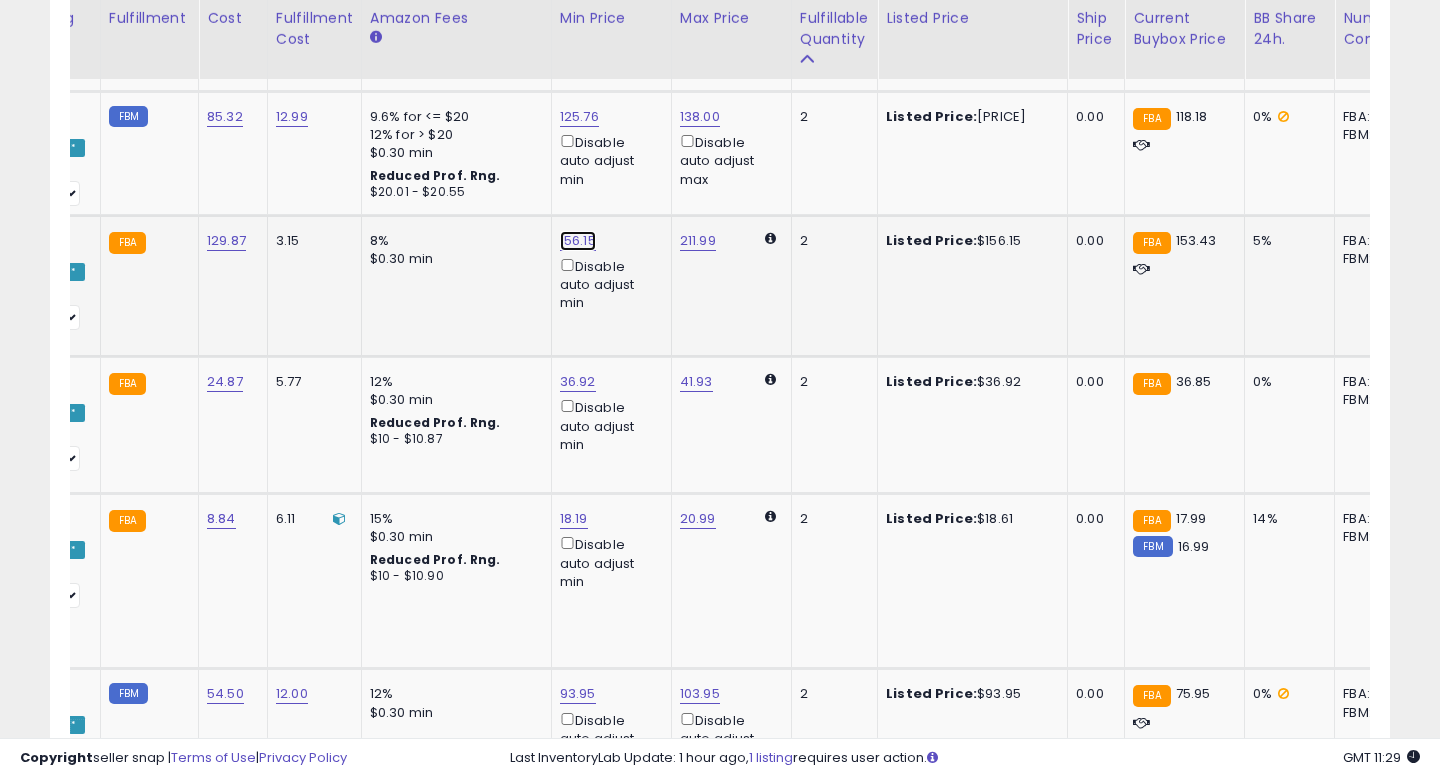 click on "156.15" at bounding box center (575, -2877) 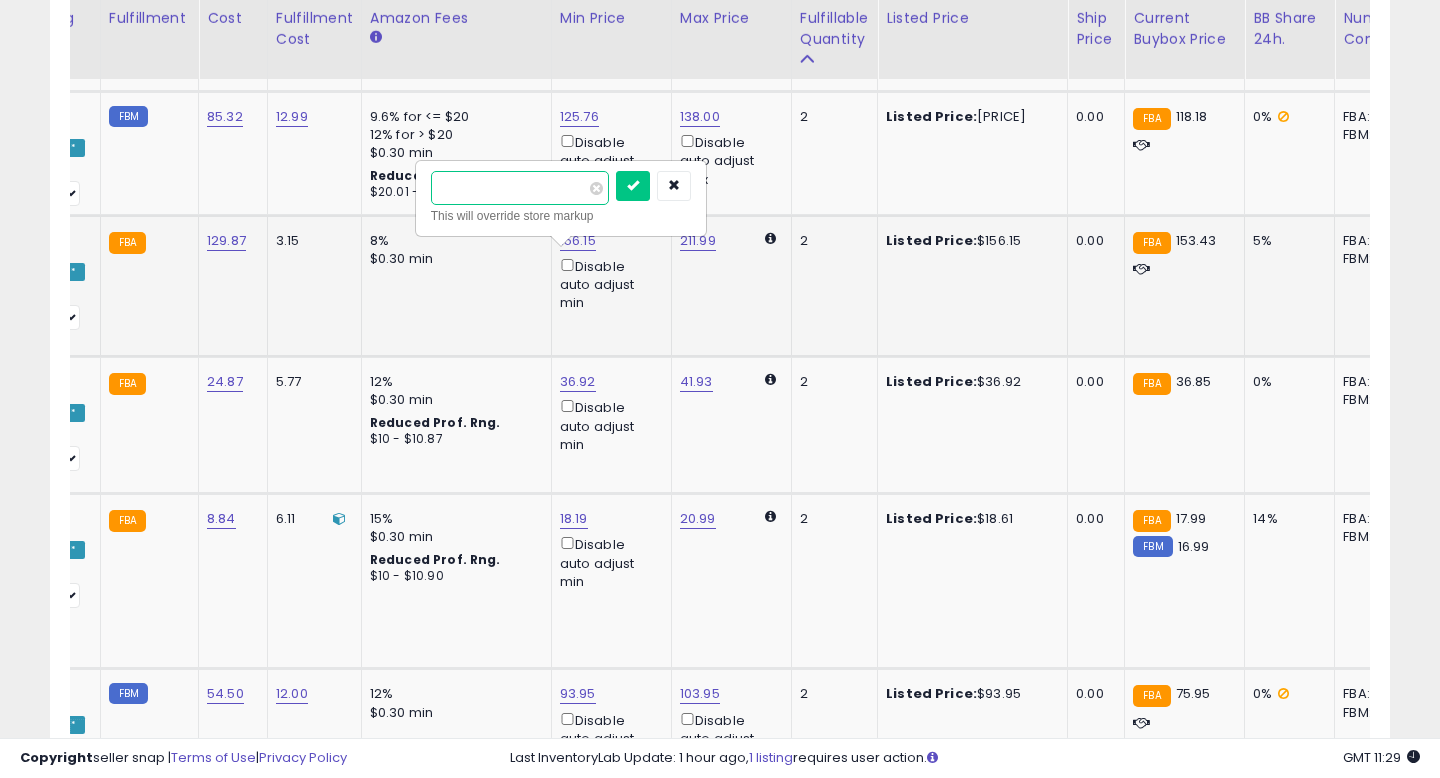 click on "******" at bounding box center [520, 188] 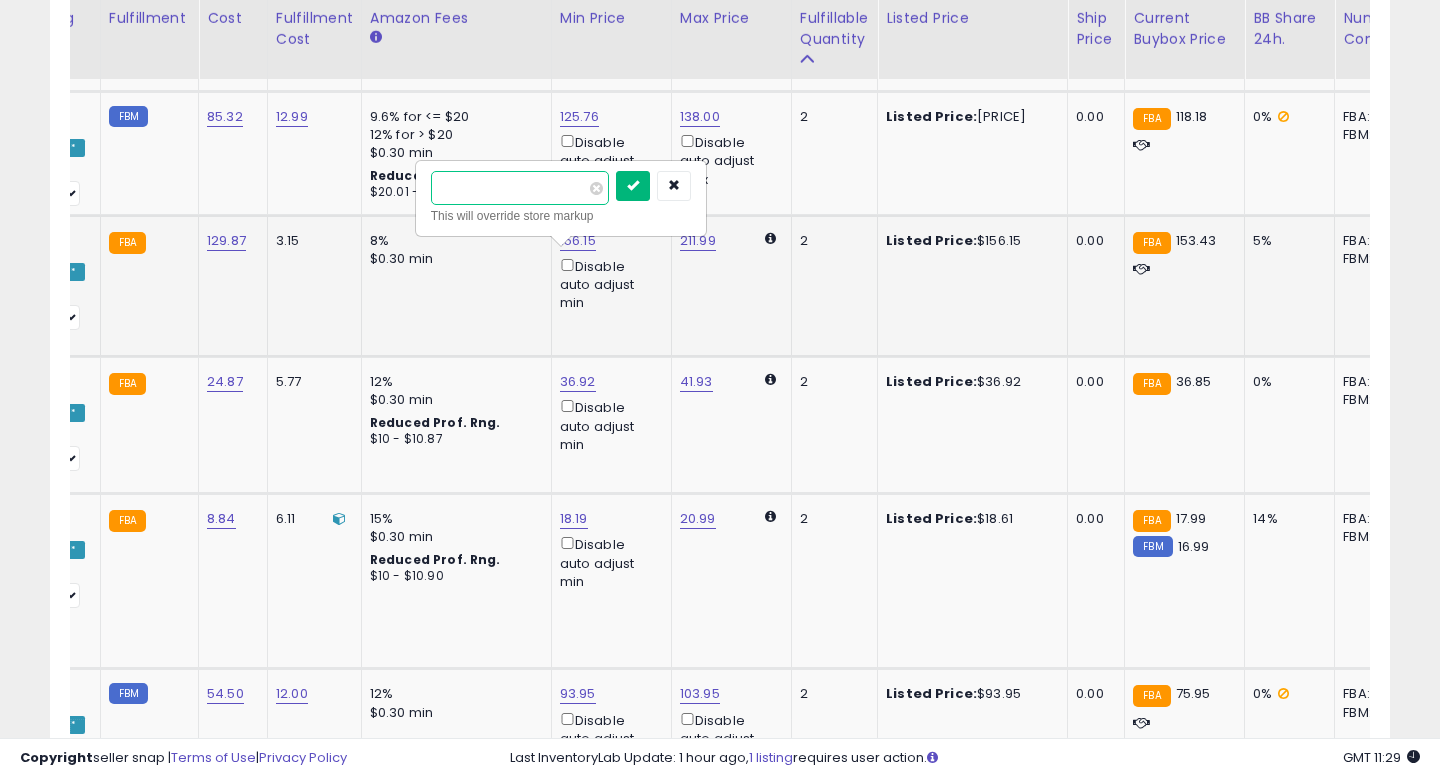 type on "******" 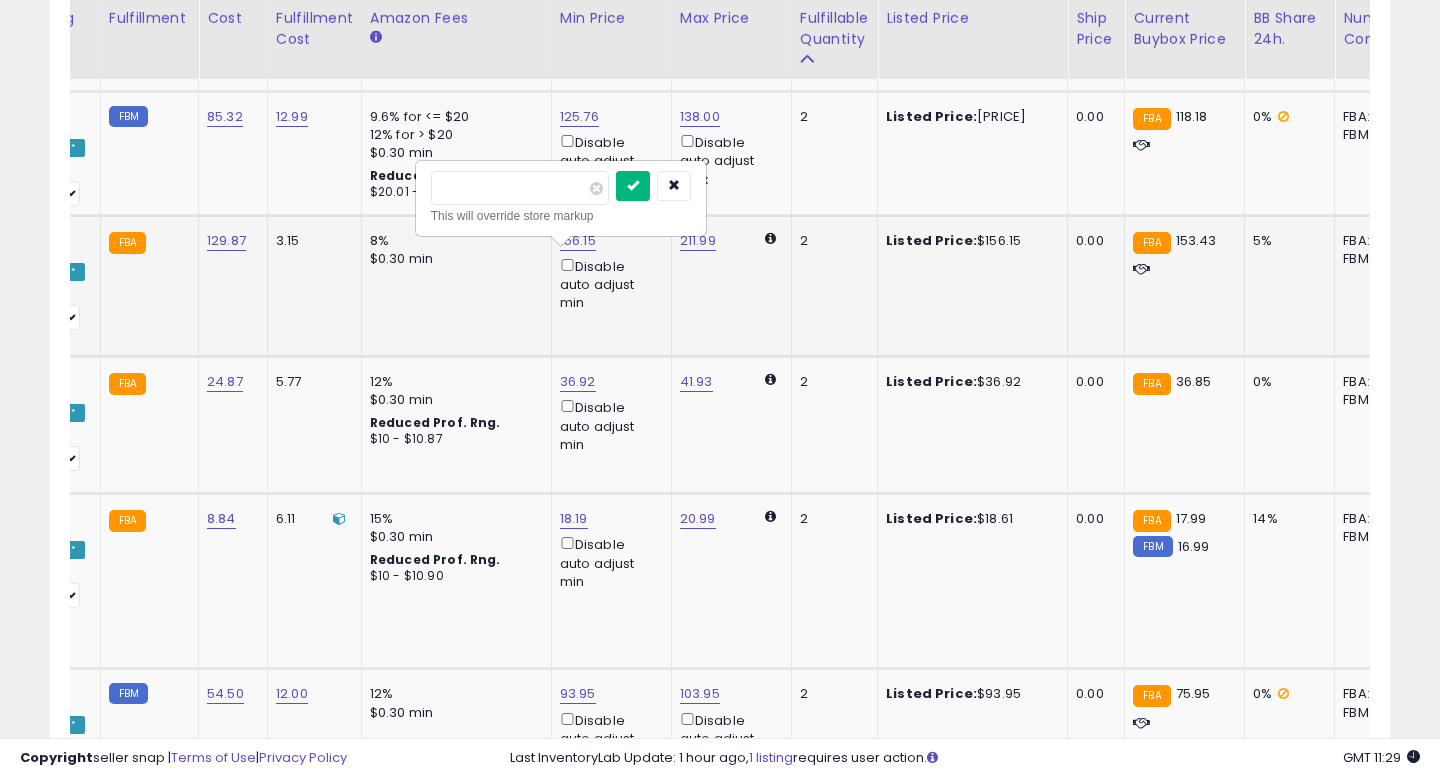 click at bounding box center [633, 185] 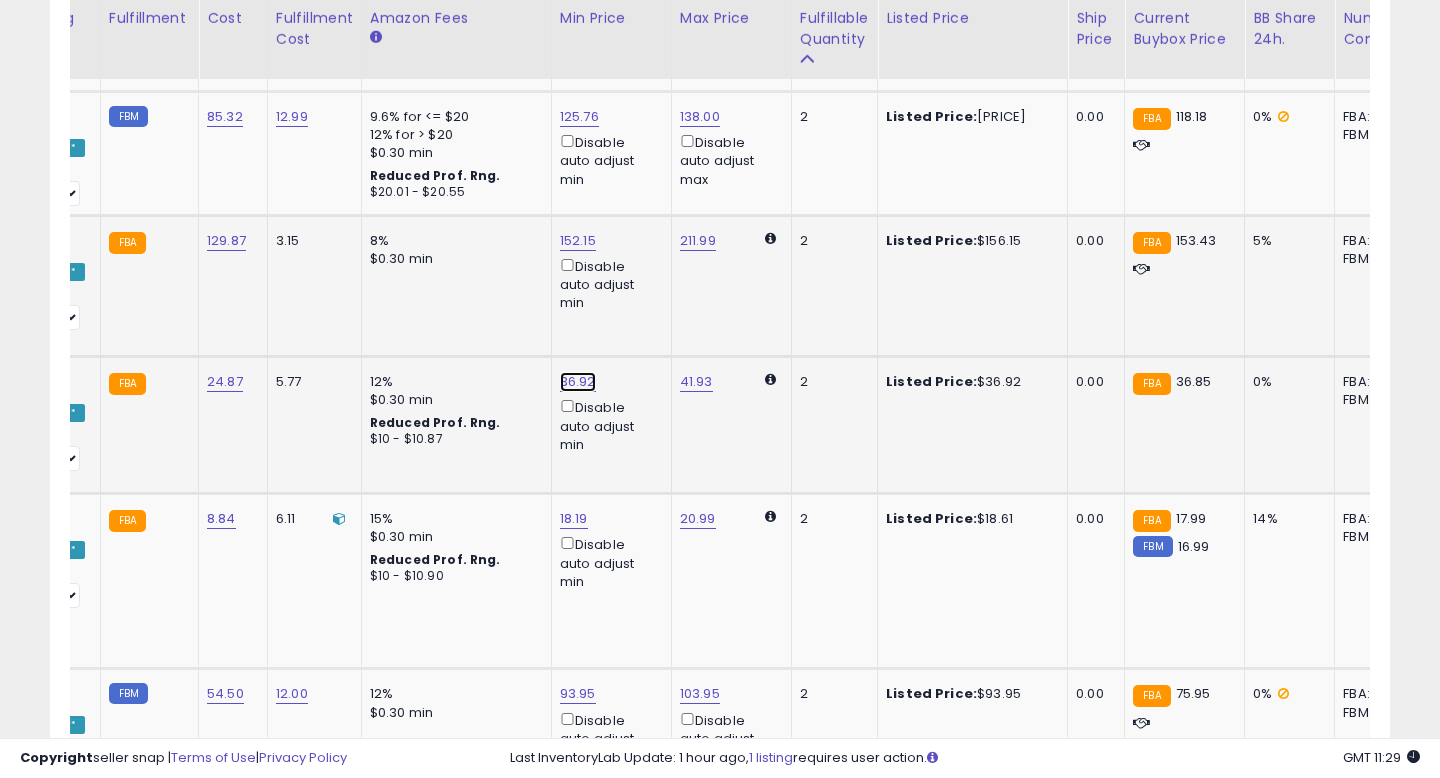 click on "36.92" at bounding box center [575, -2877] 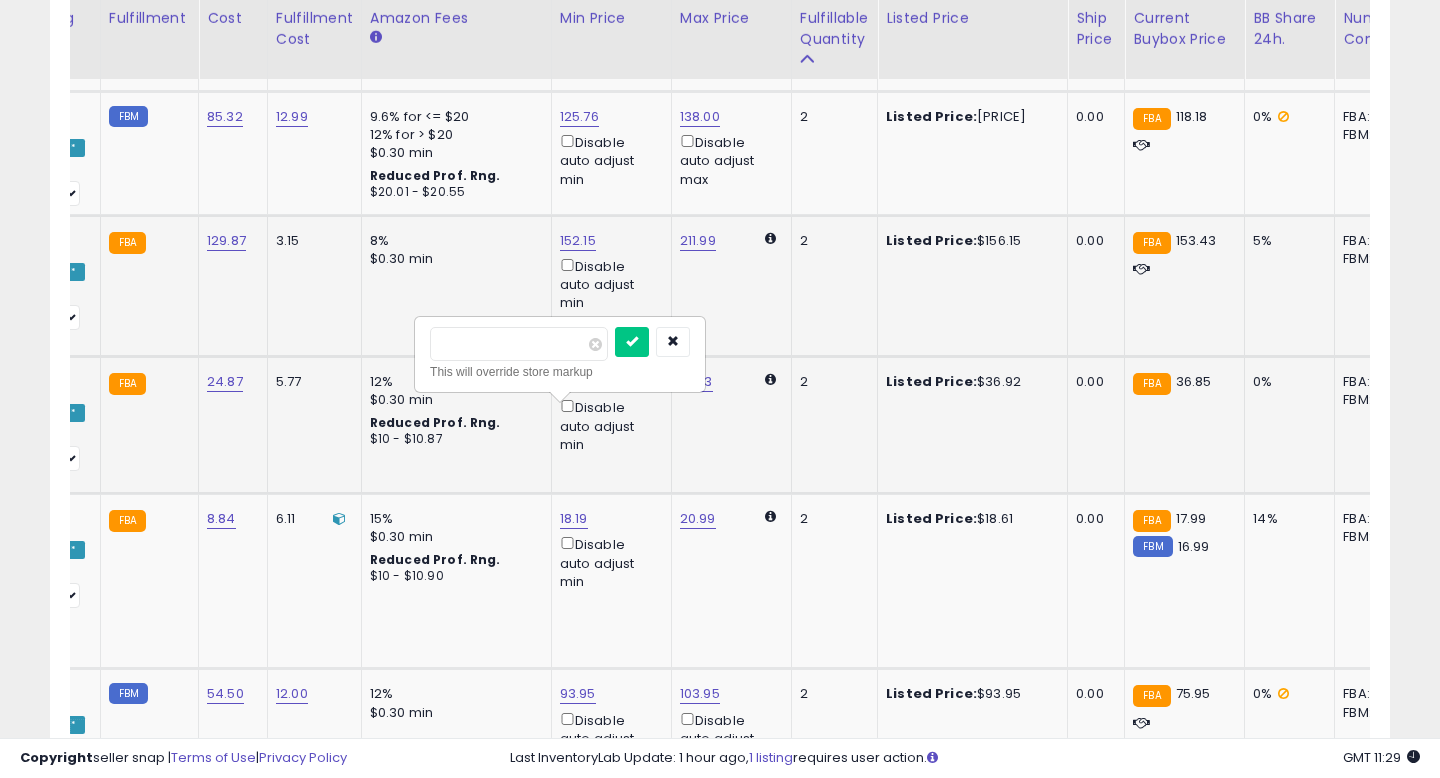 click on "*****" at bounding box center [519, 344] 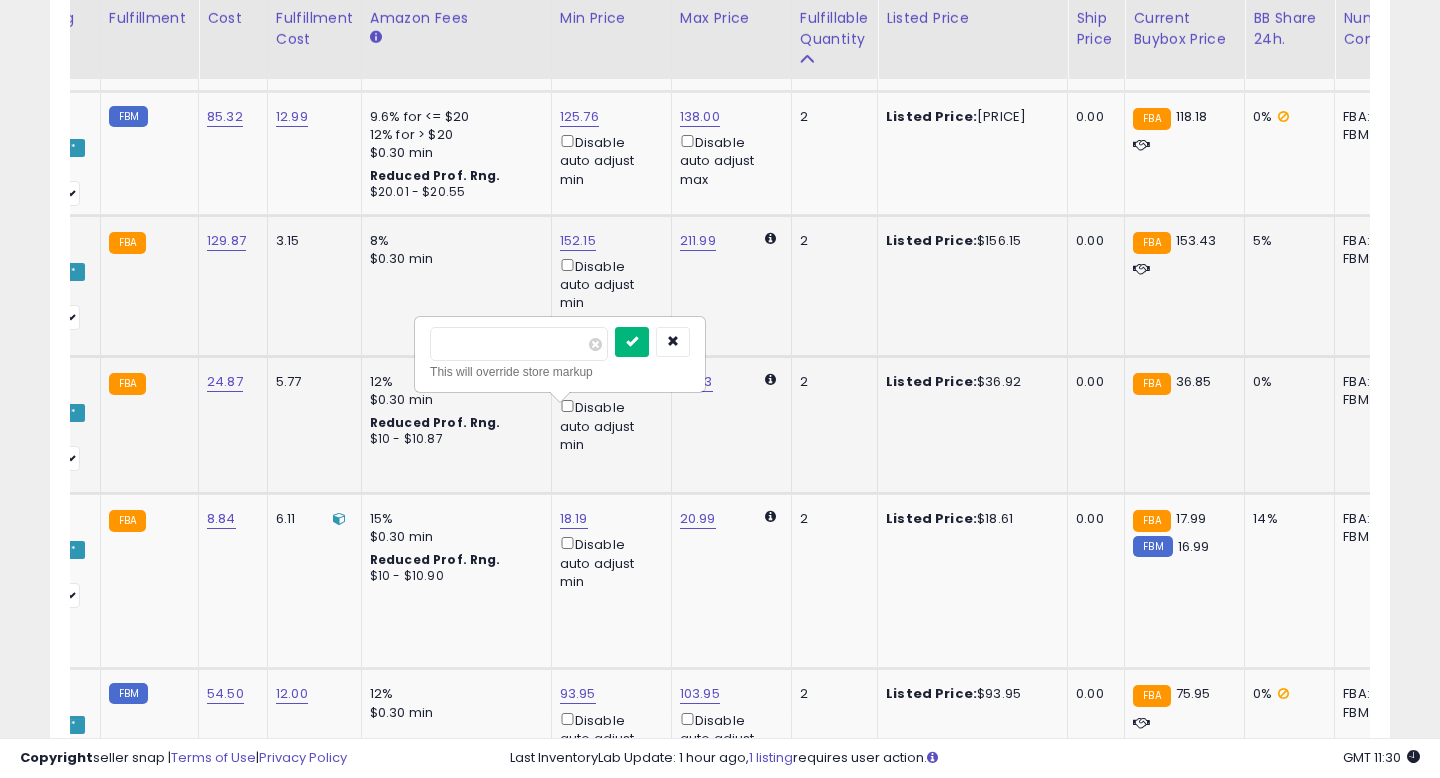 type on "*****" 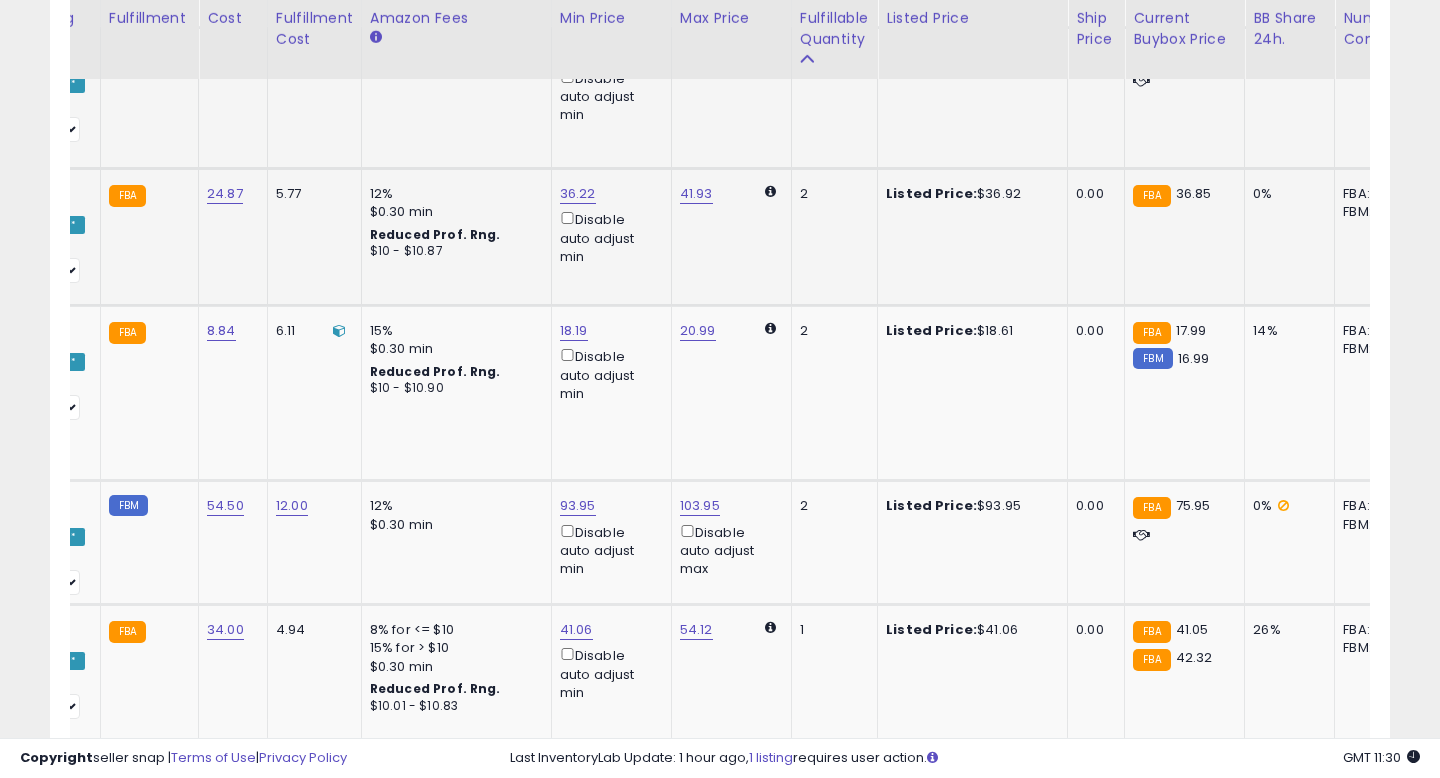 scroll, scrollTop: 4150, scrollLeft: 0, axis: vertical 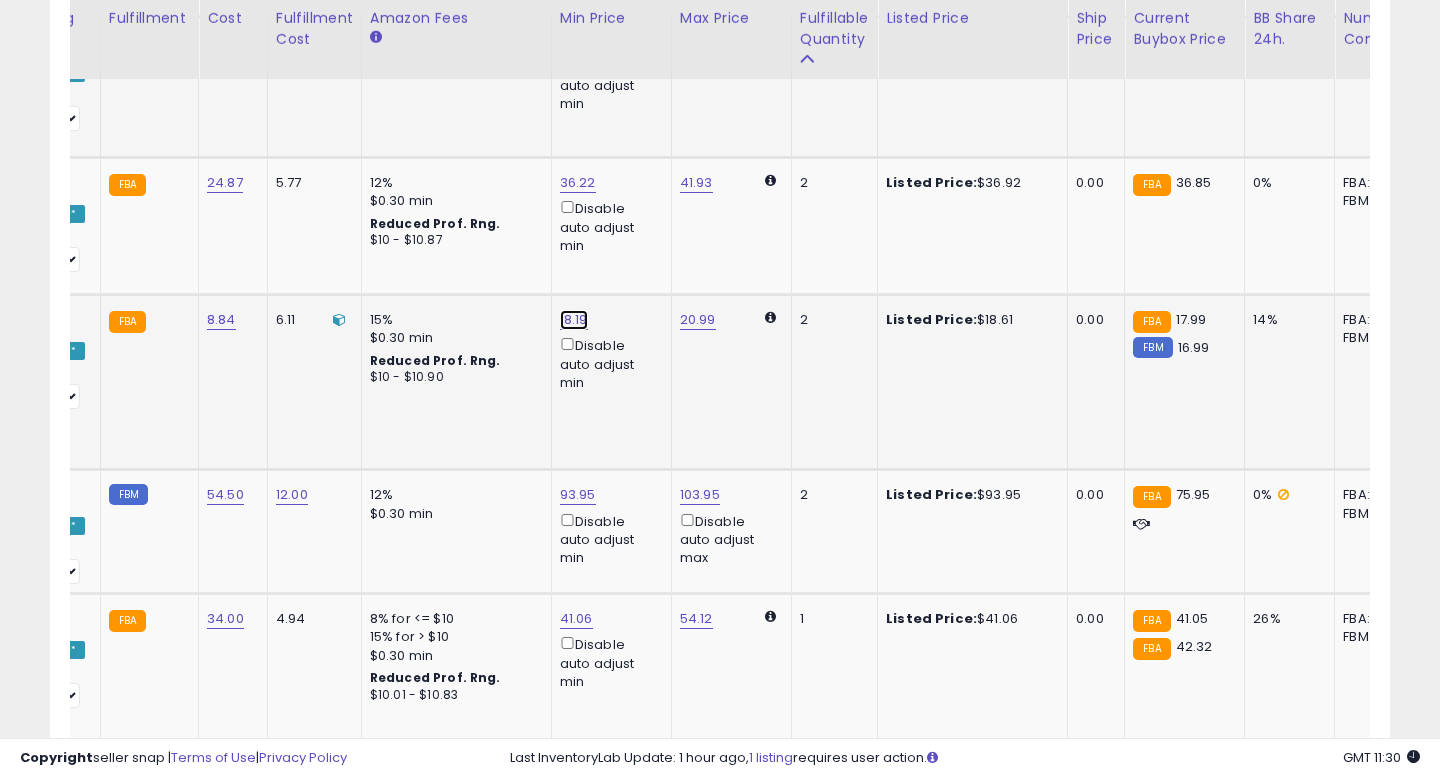click on "18.19" at bounding box center [575, -3076] 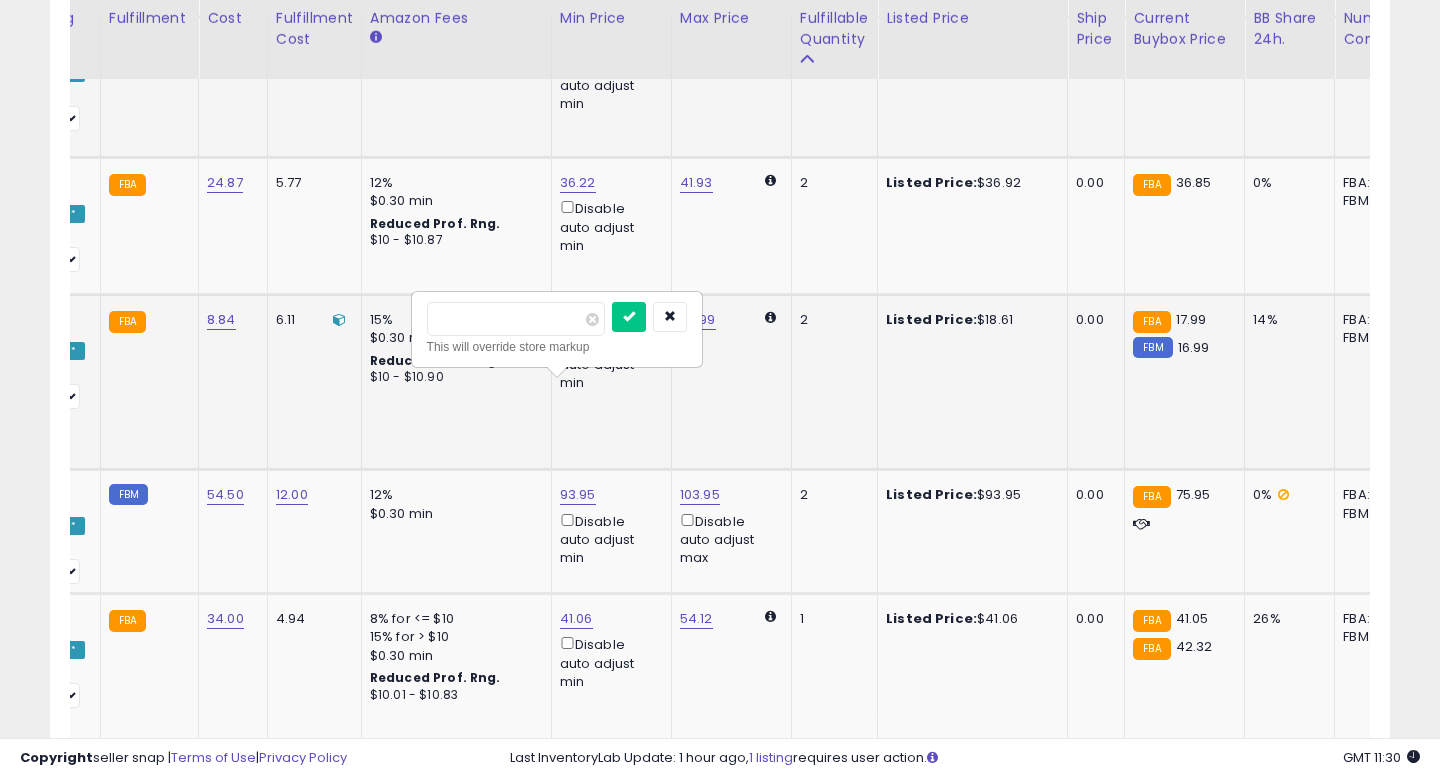click on "*****" at bounding box center [516, 319] 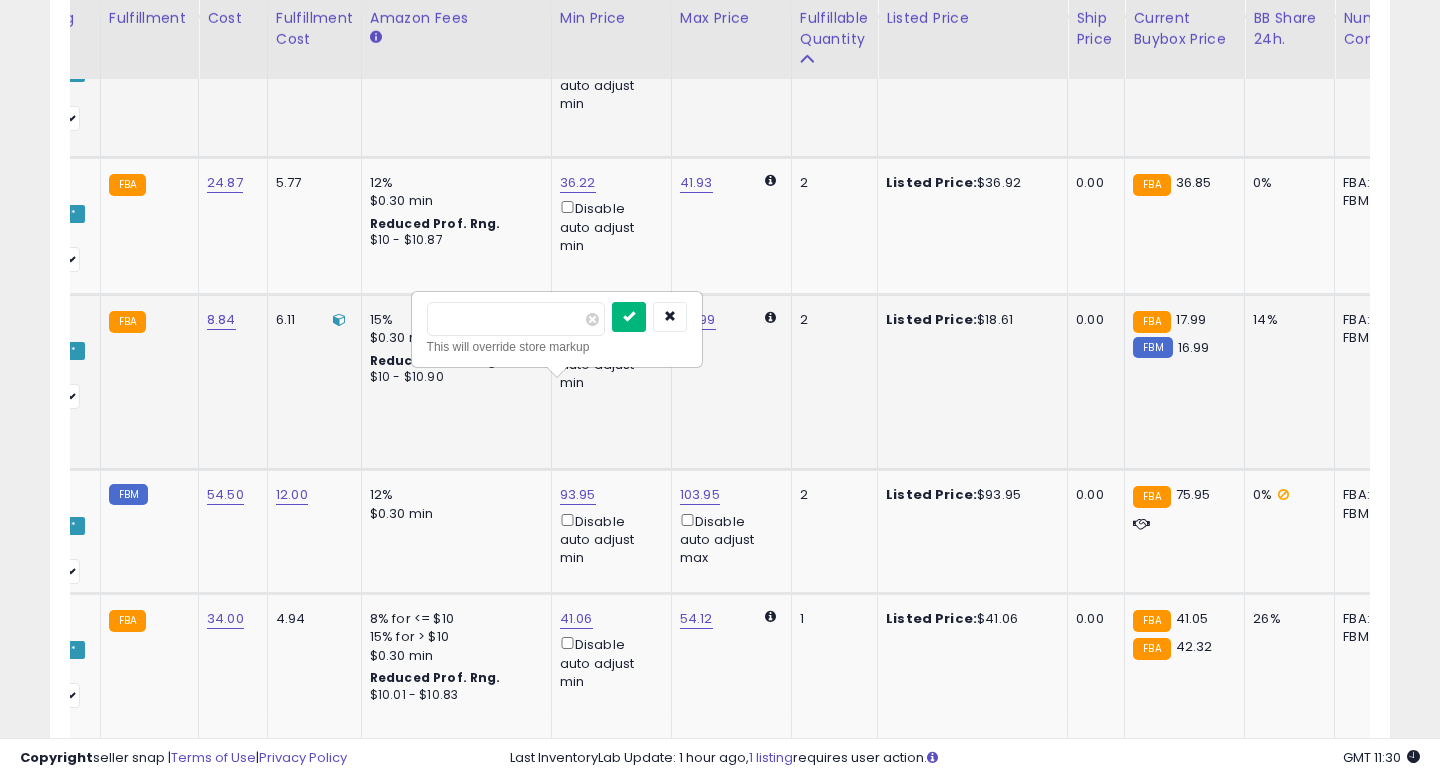 type on "*****" 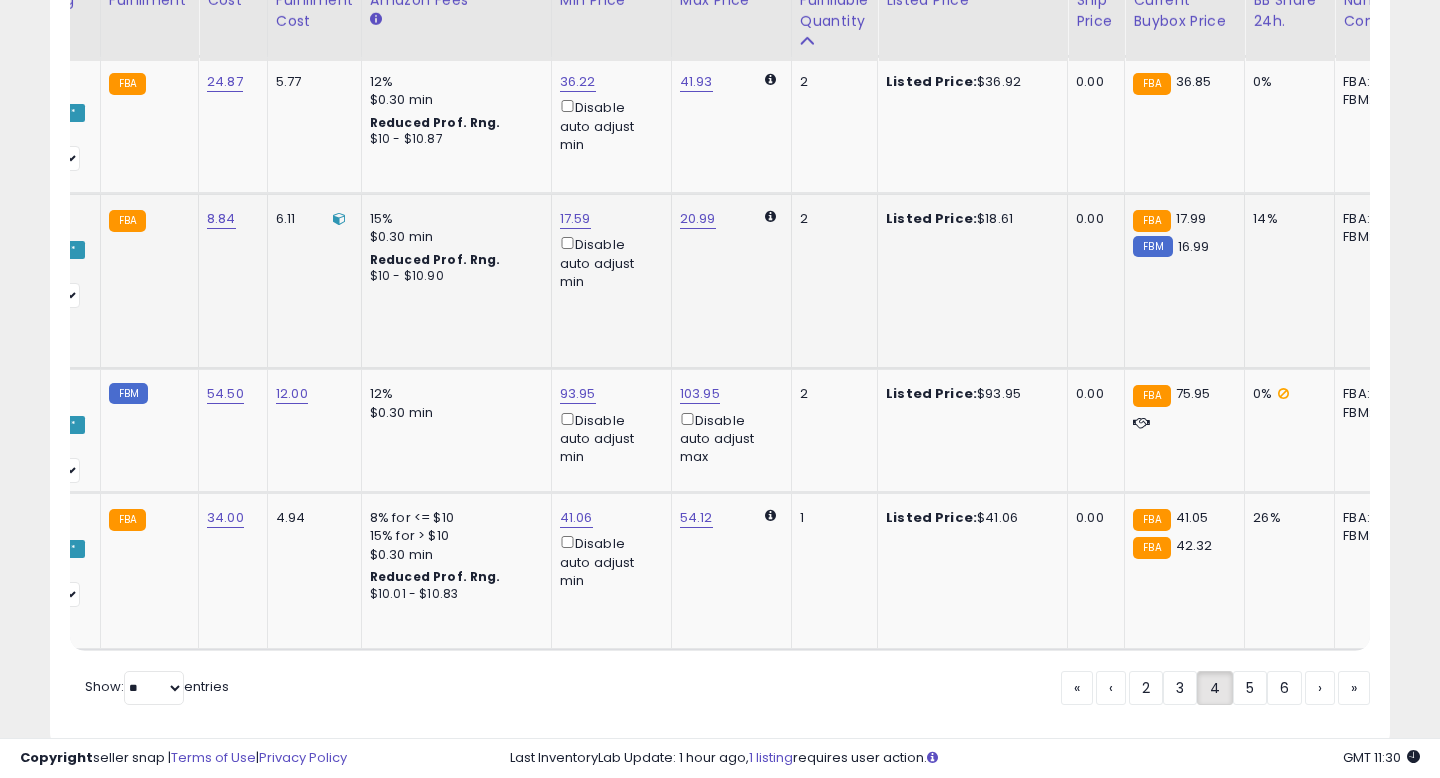 scroll, scrollTop: 4366, scrollLeft: 0, axis: vertical 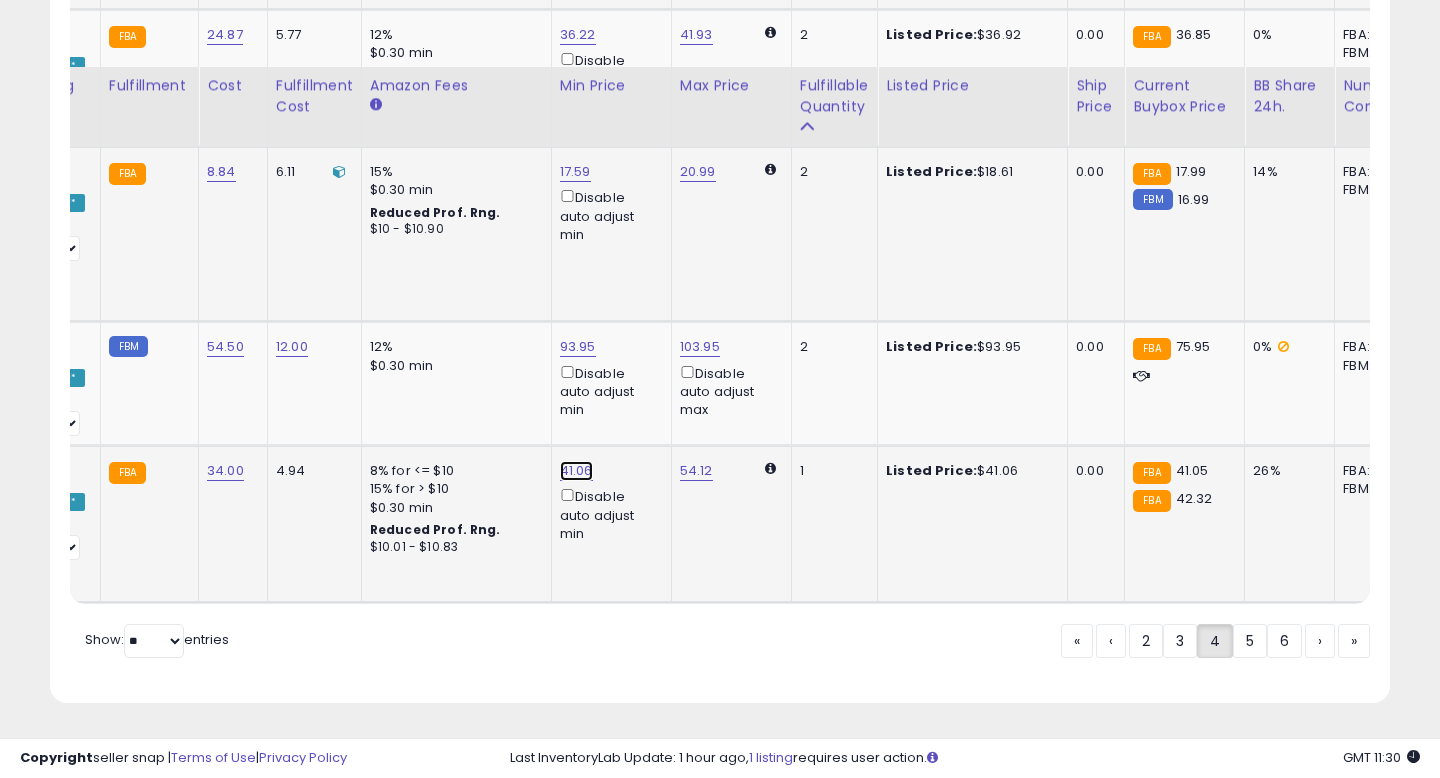click on "41.06" at bounding box center [575, -3224] 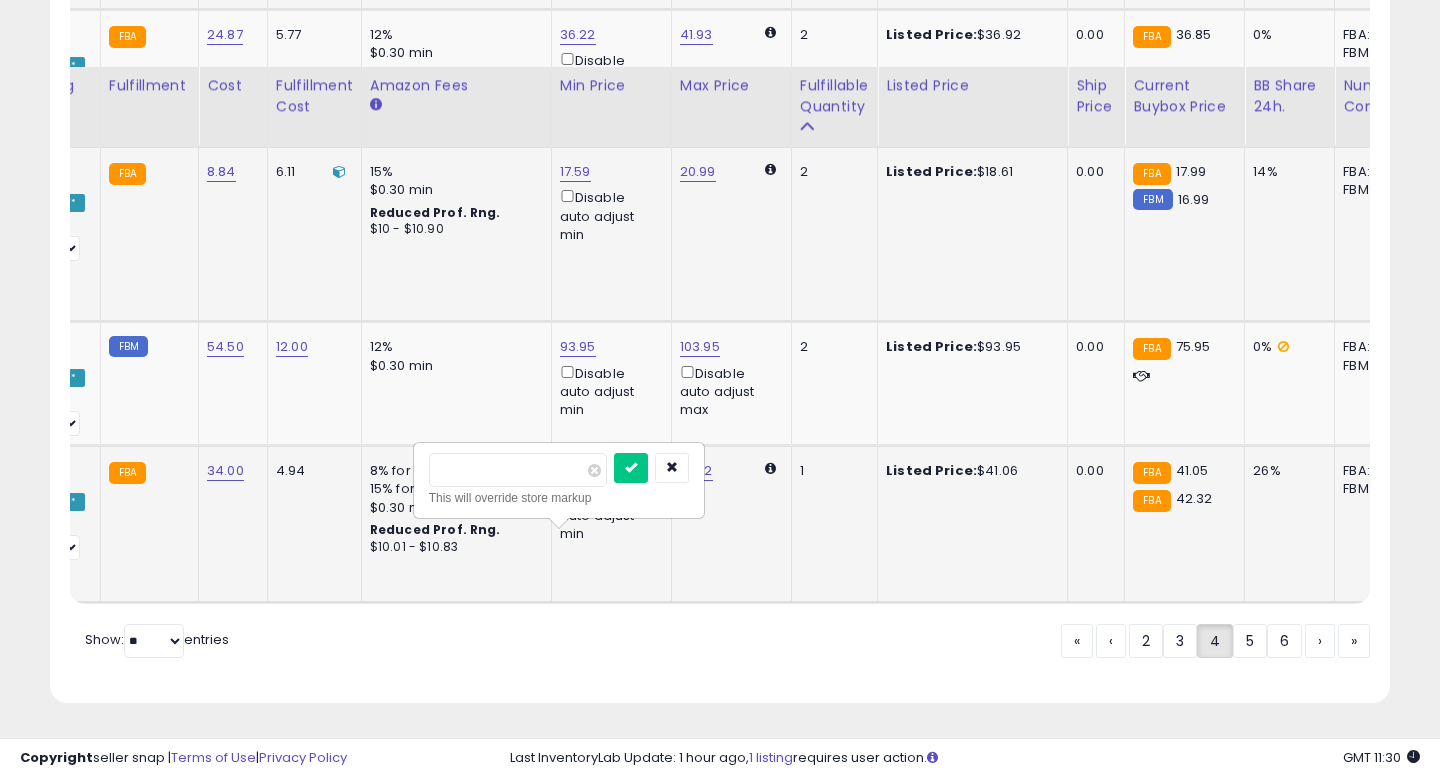 click on "*****" at bounding box center (518, 470) 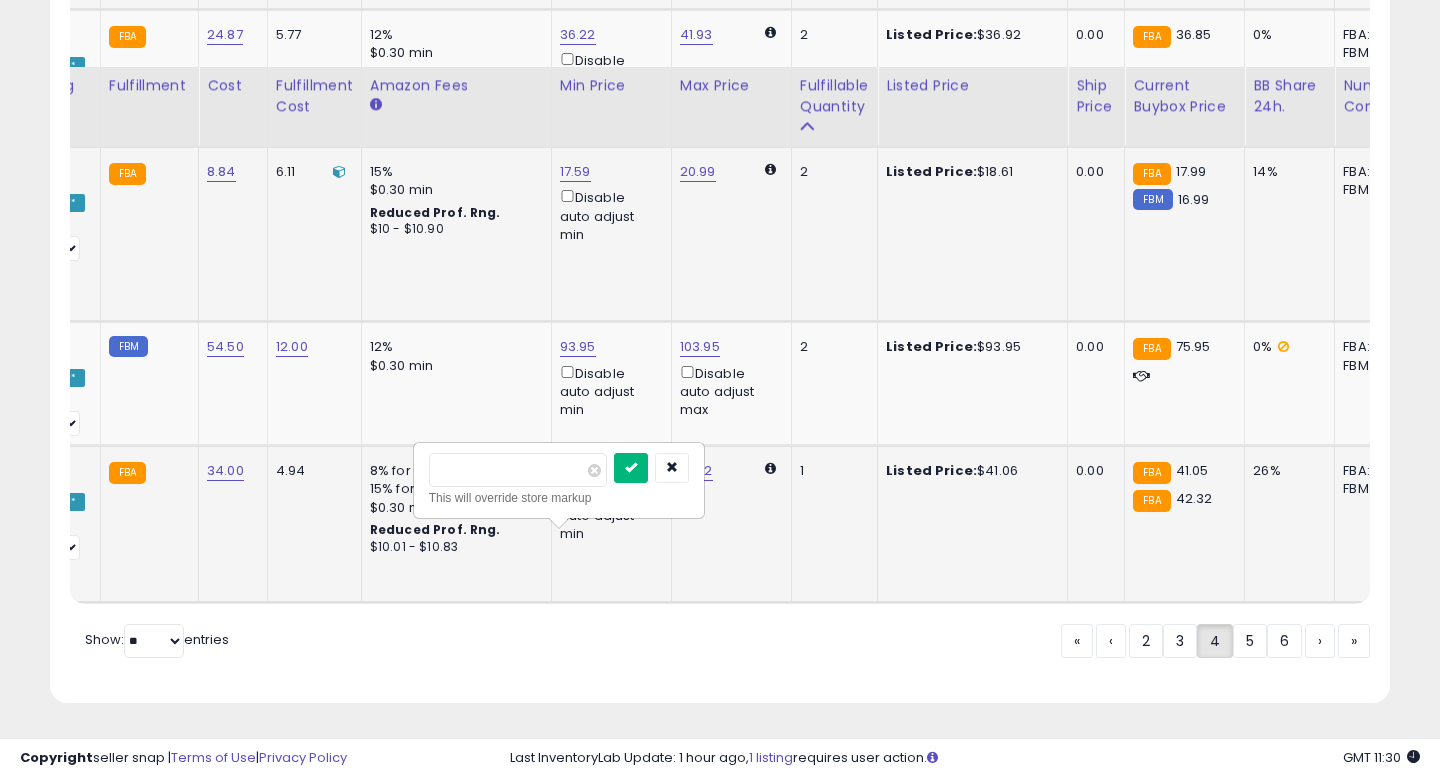type on "*****" 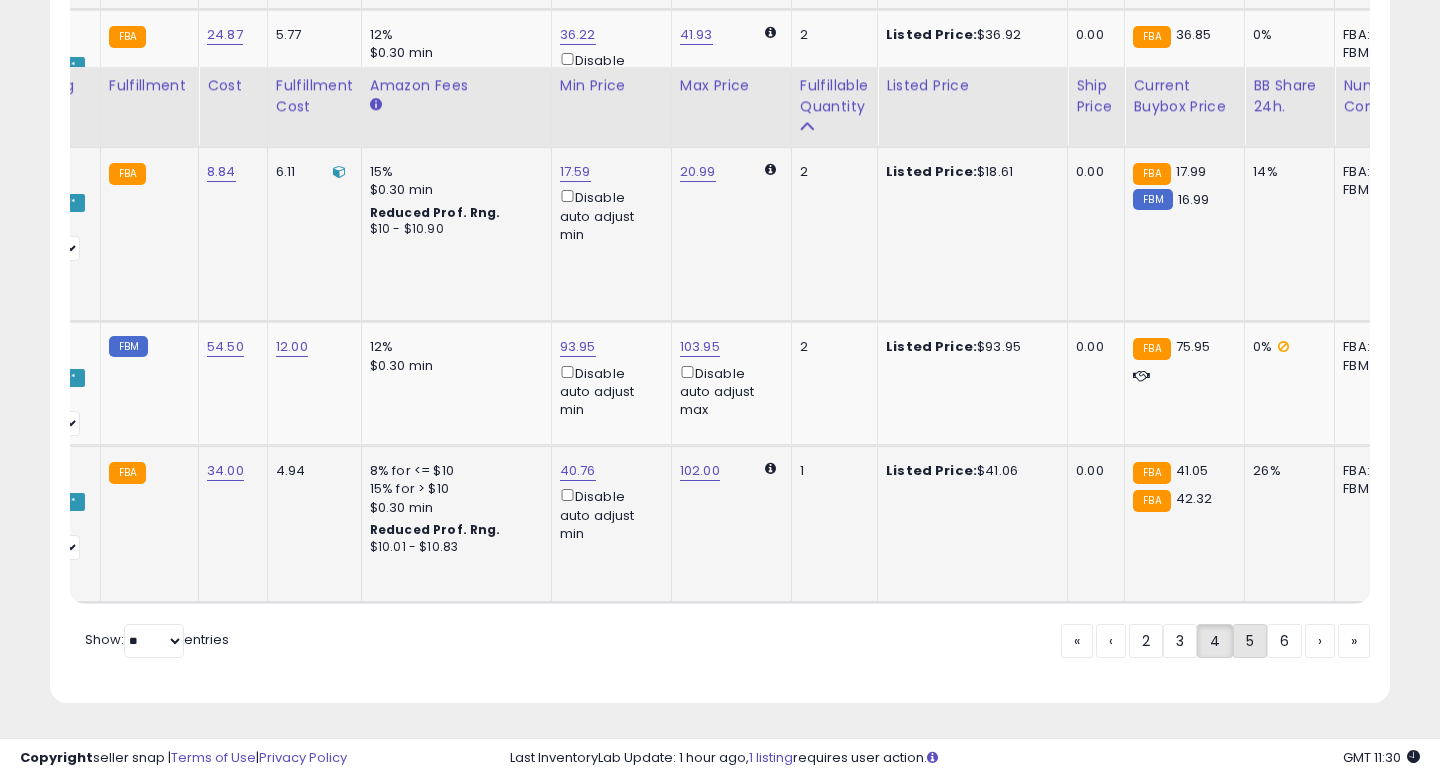 click on "5" 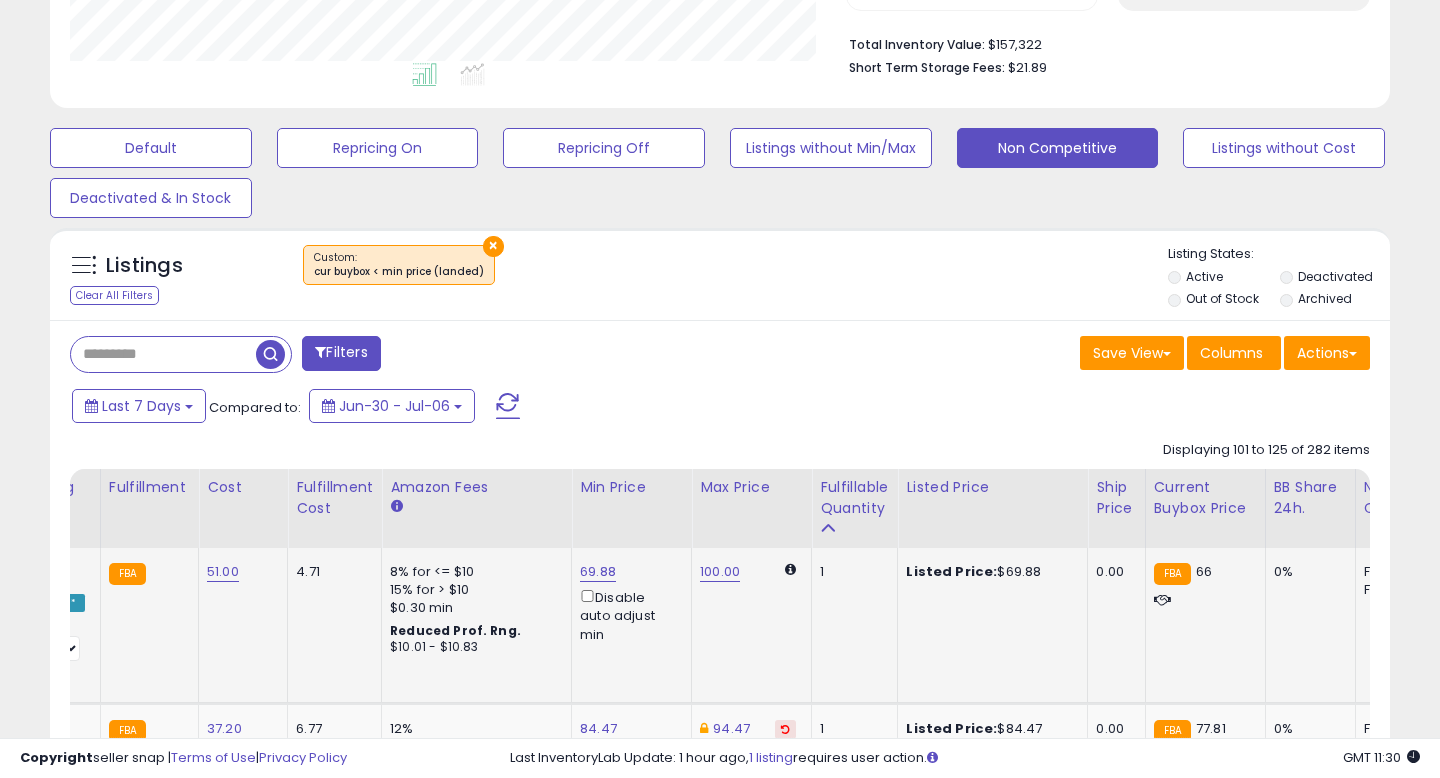 scroll, scrollTop: 504, scrollLeft: 0, axis: vertical 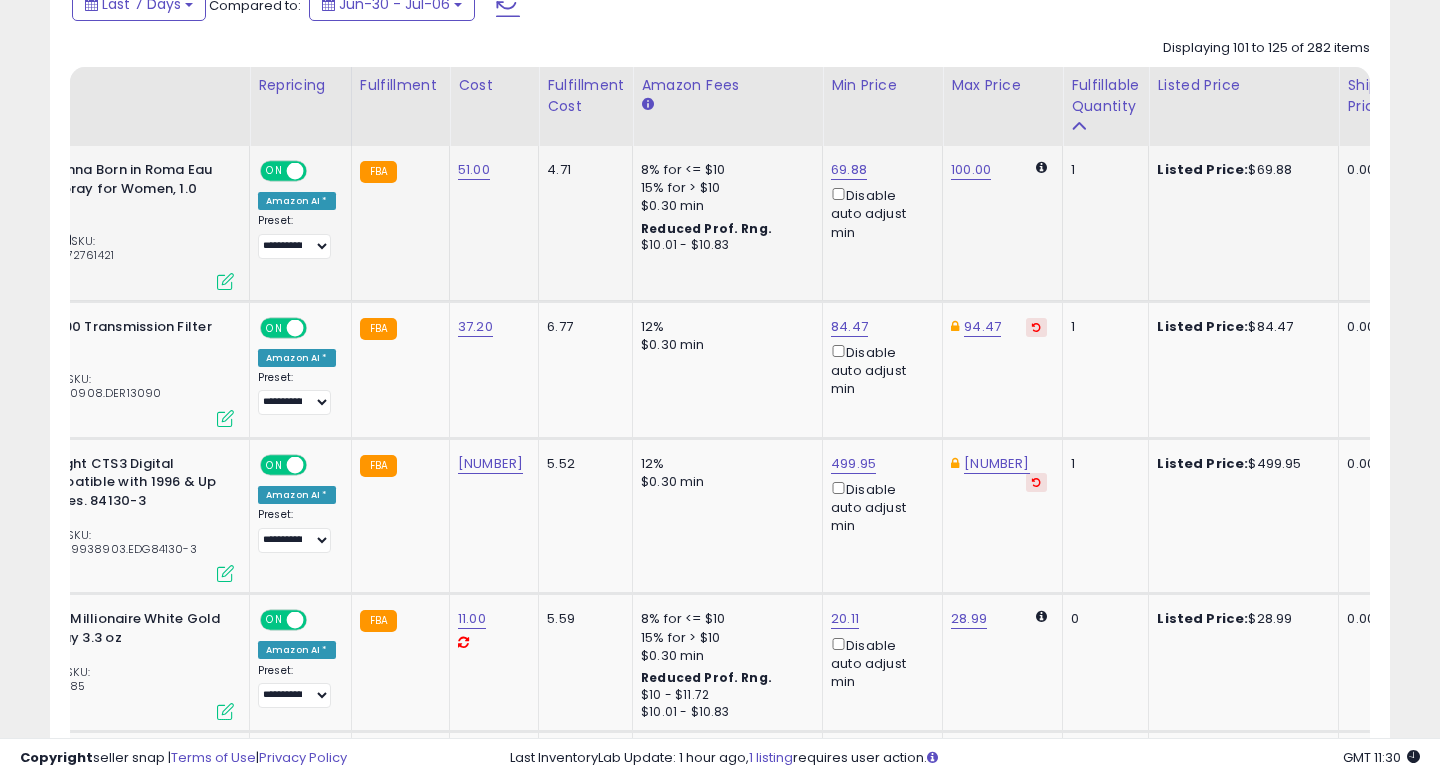 click on "Valentino Donna Born in Roma Eau De Parfum Spray for Women, 1.0 Ounce" at bounding box center (100, 191) 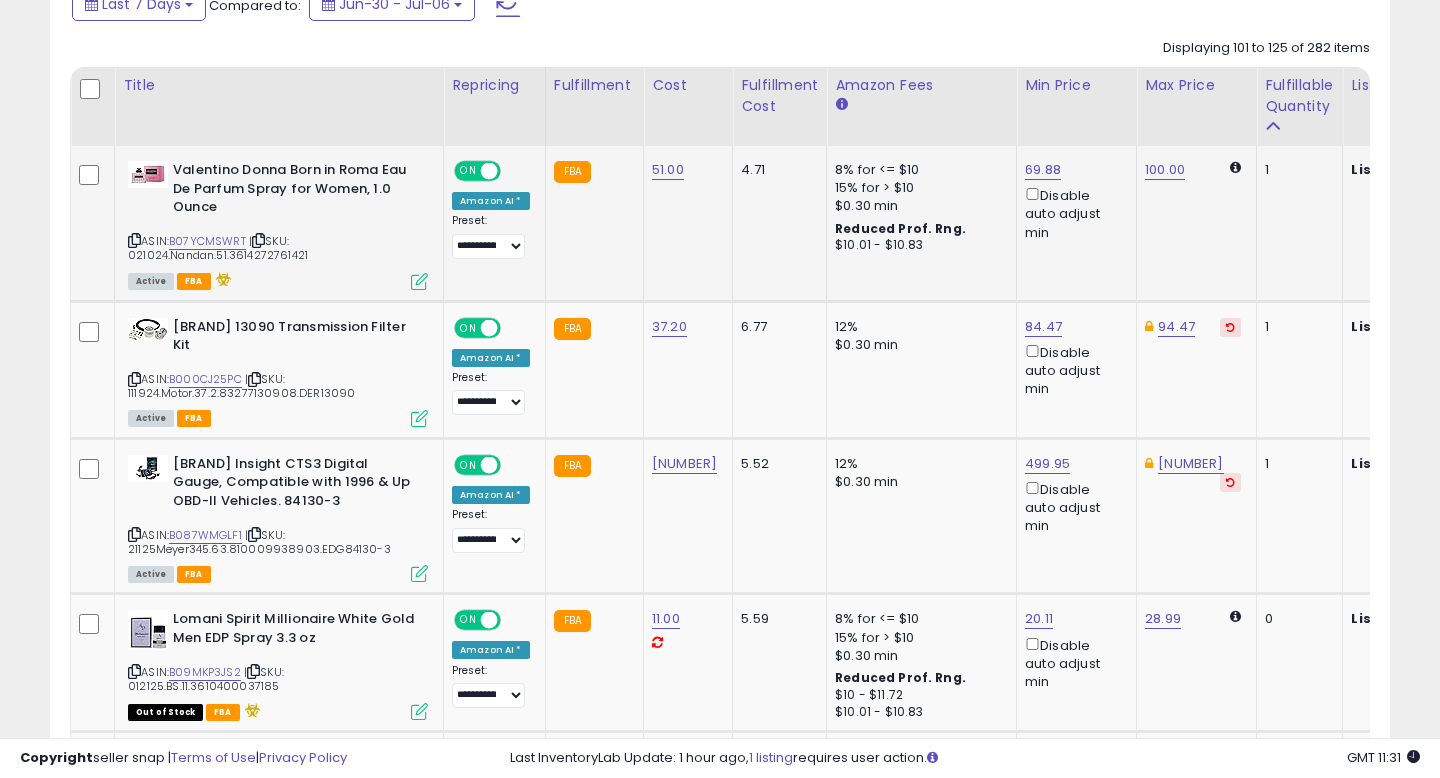 click at bounding box center [134, 240] 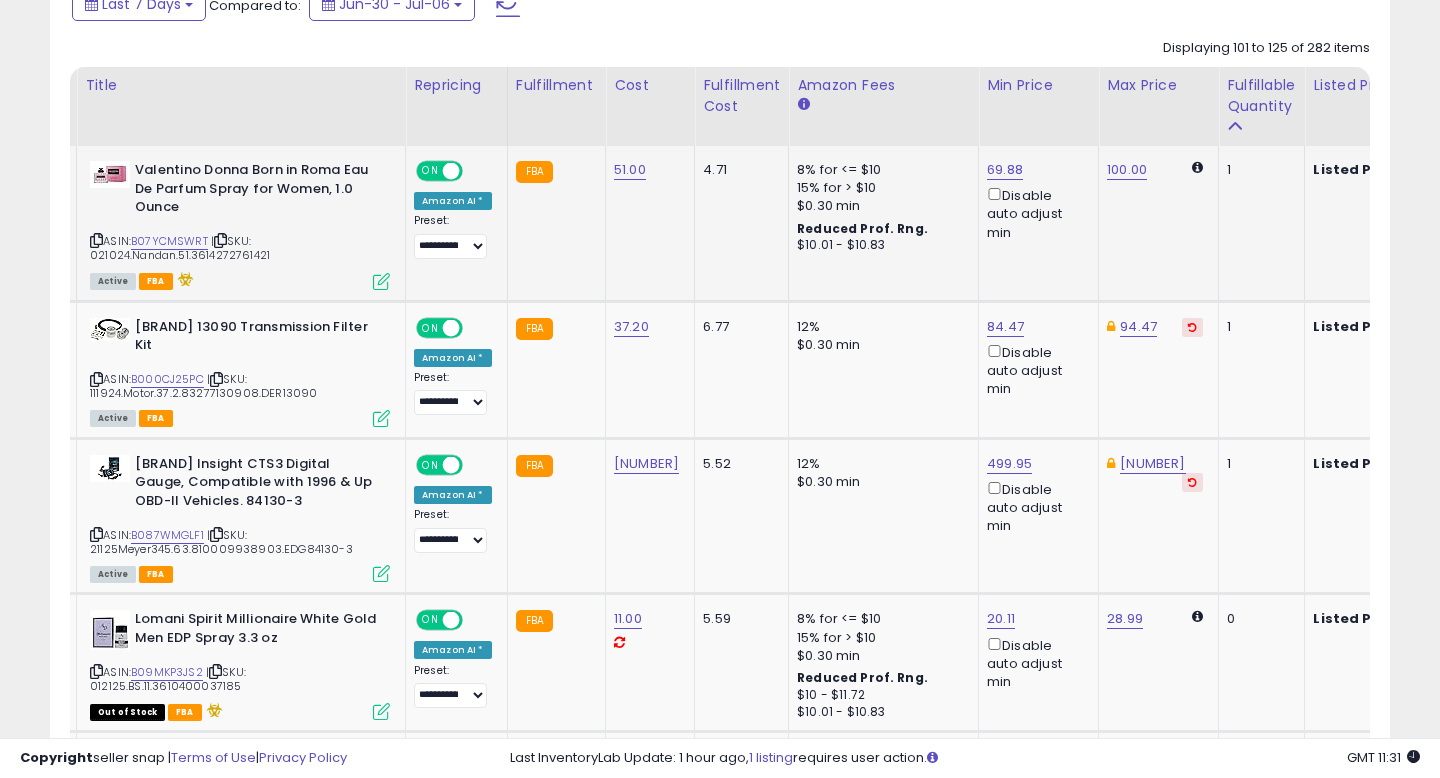 scroll, scrollTop: 0, scrollLeft: 41, axis: horizontal 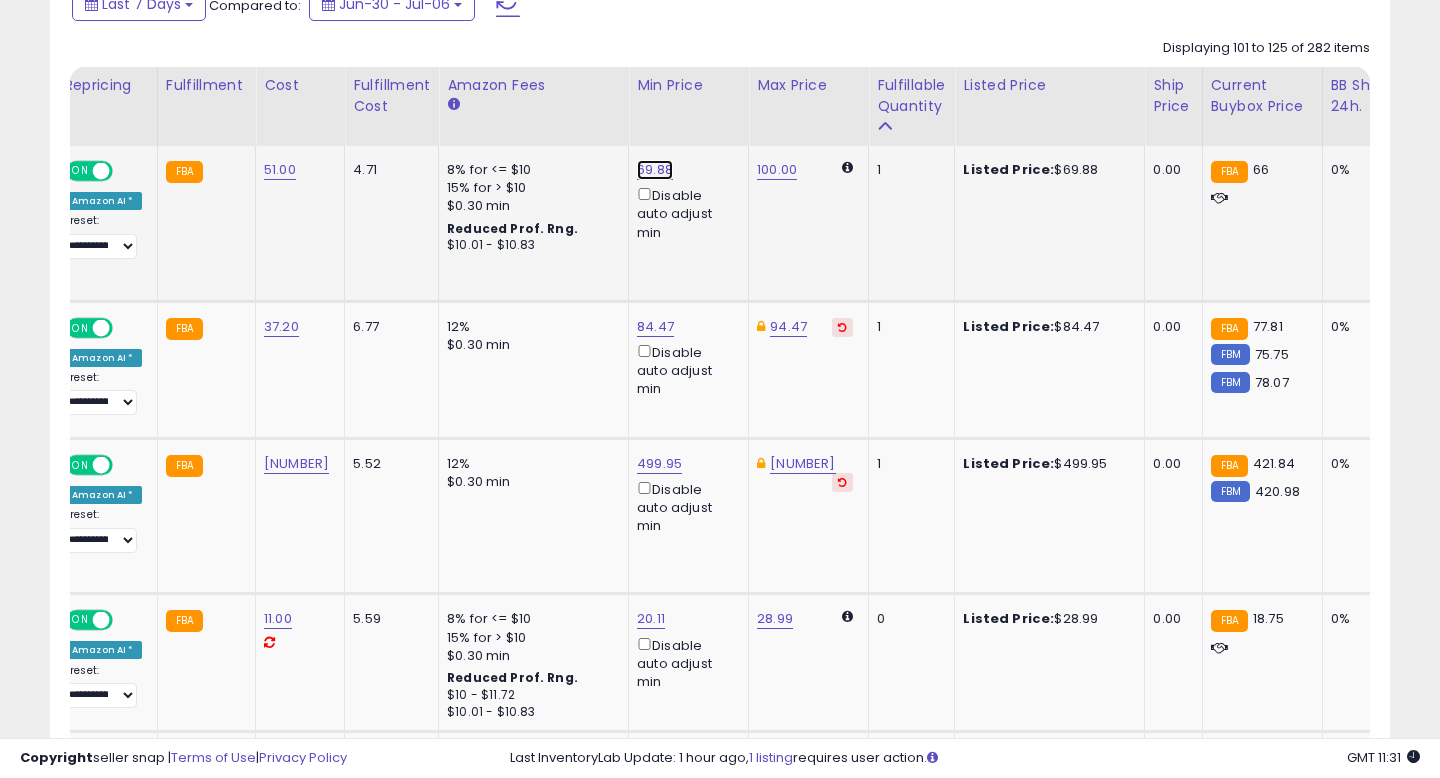 click on "69.88" at bounding box center (655, 170) 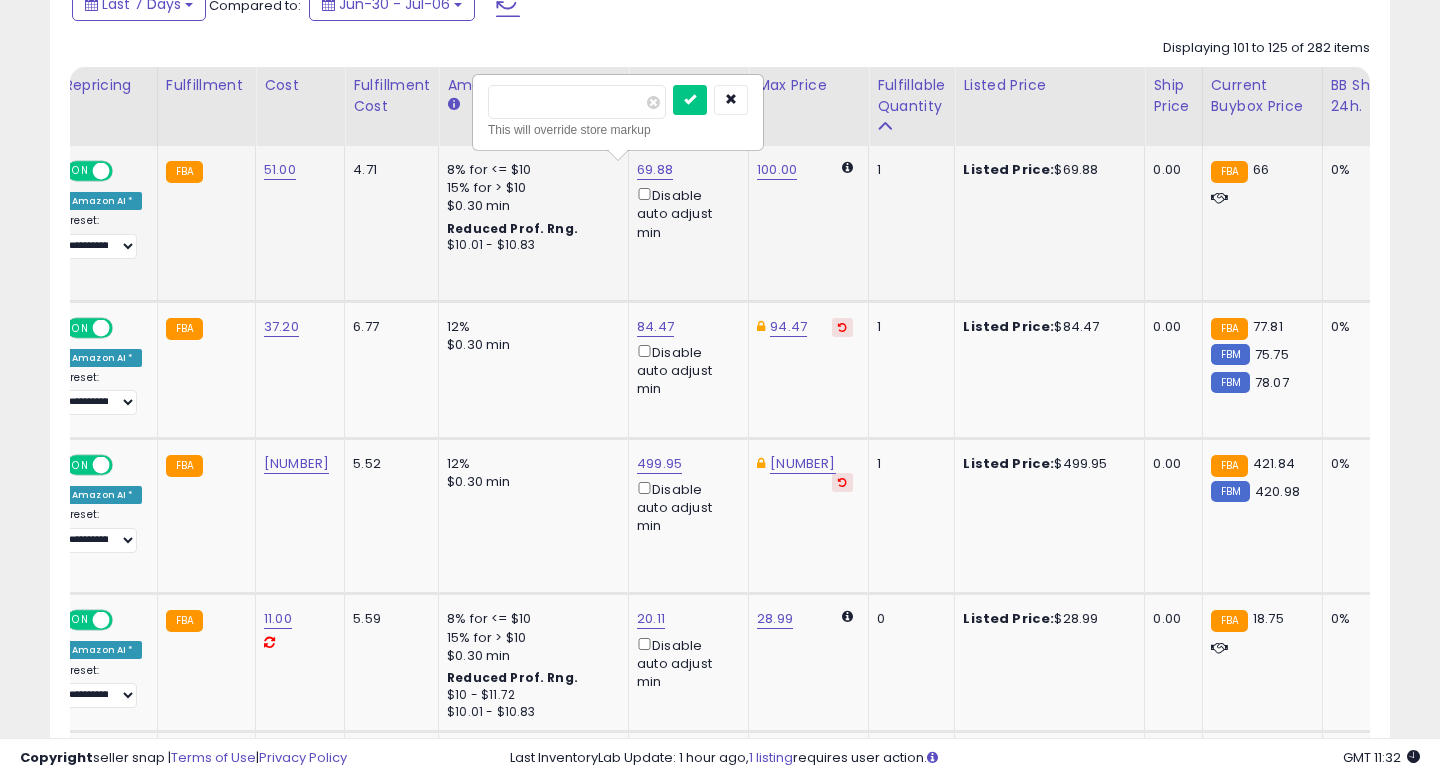 click on "*****" at bounding box center (577, 102) 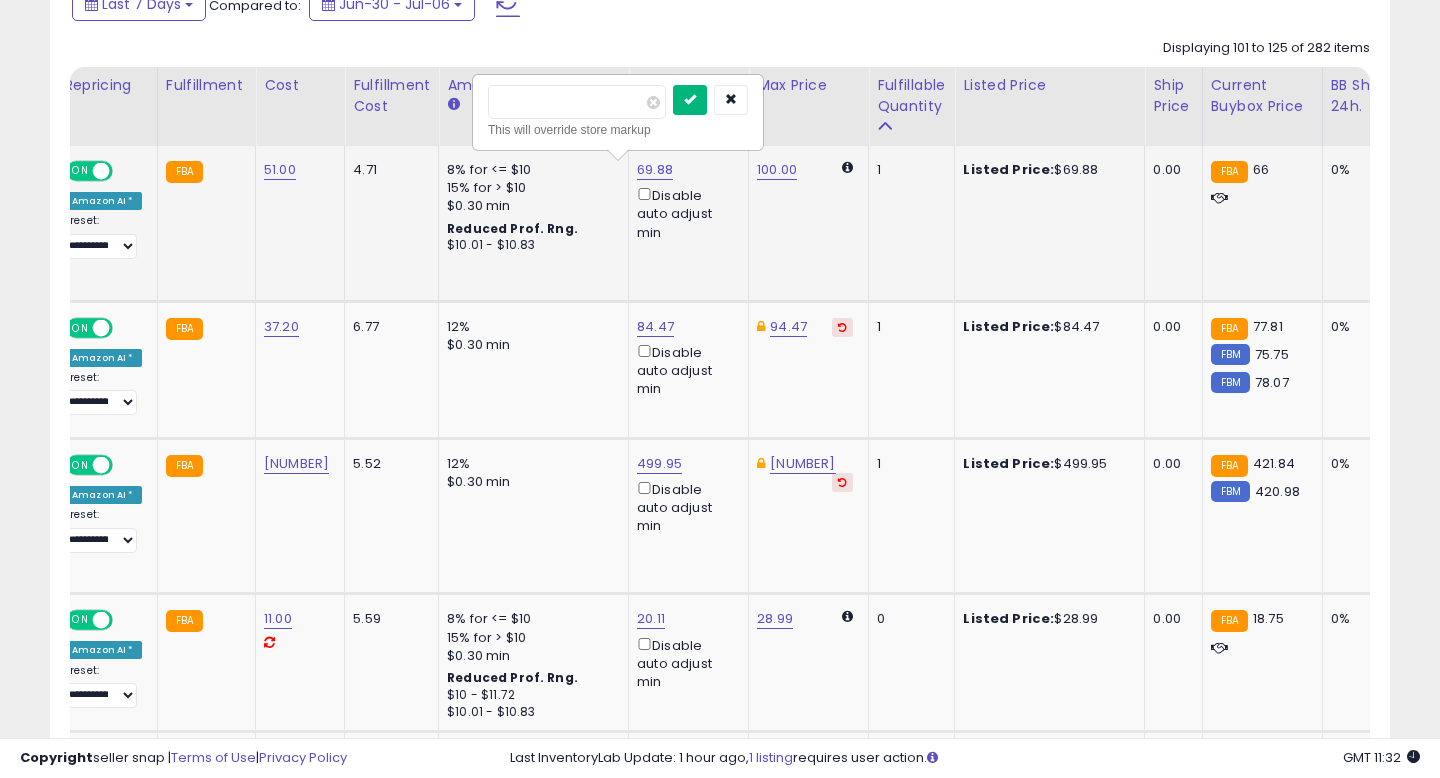 type on "*****" 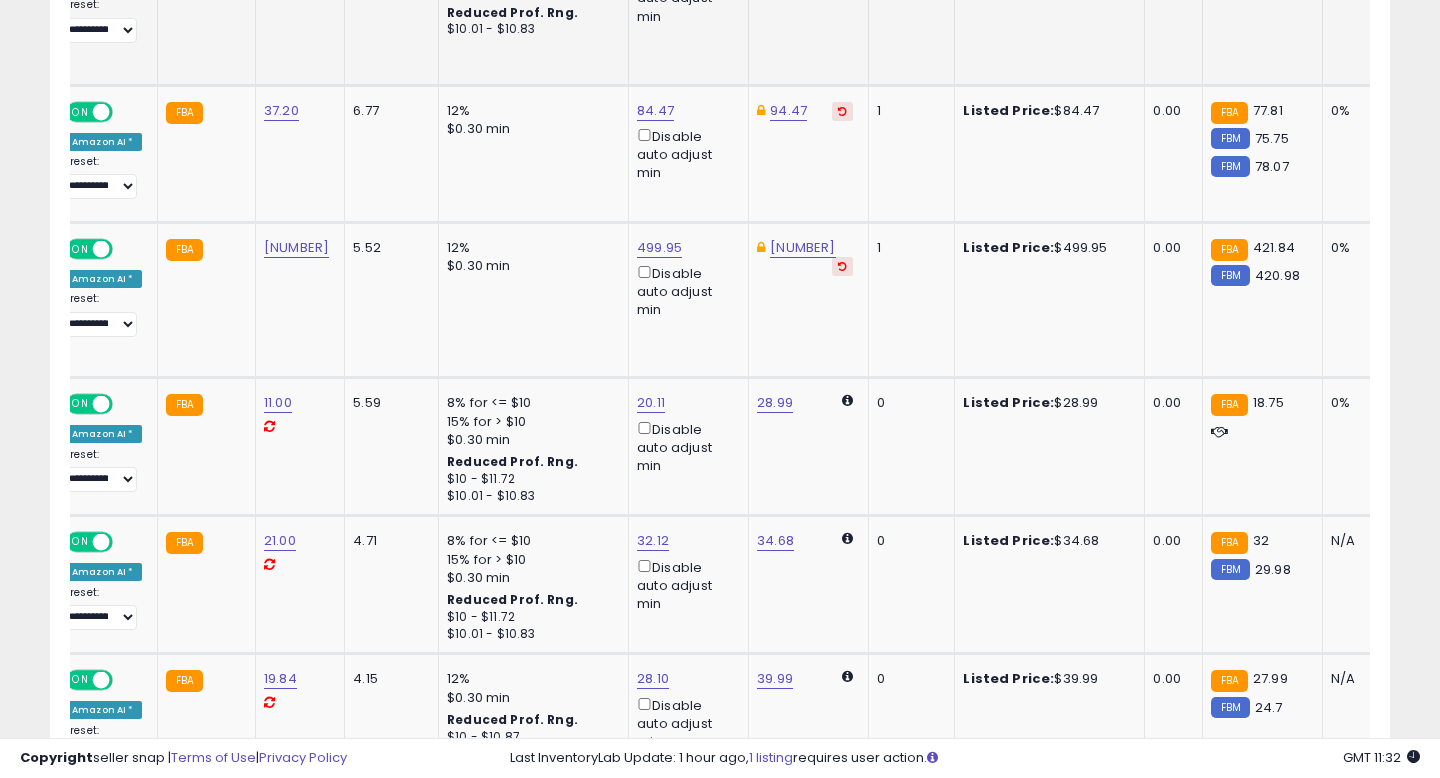 scroll, scrollTop: 0, scrollLeft: 0, axis: both 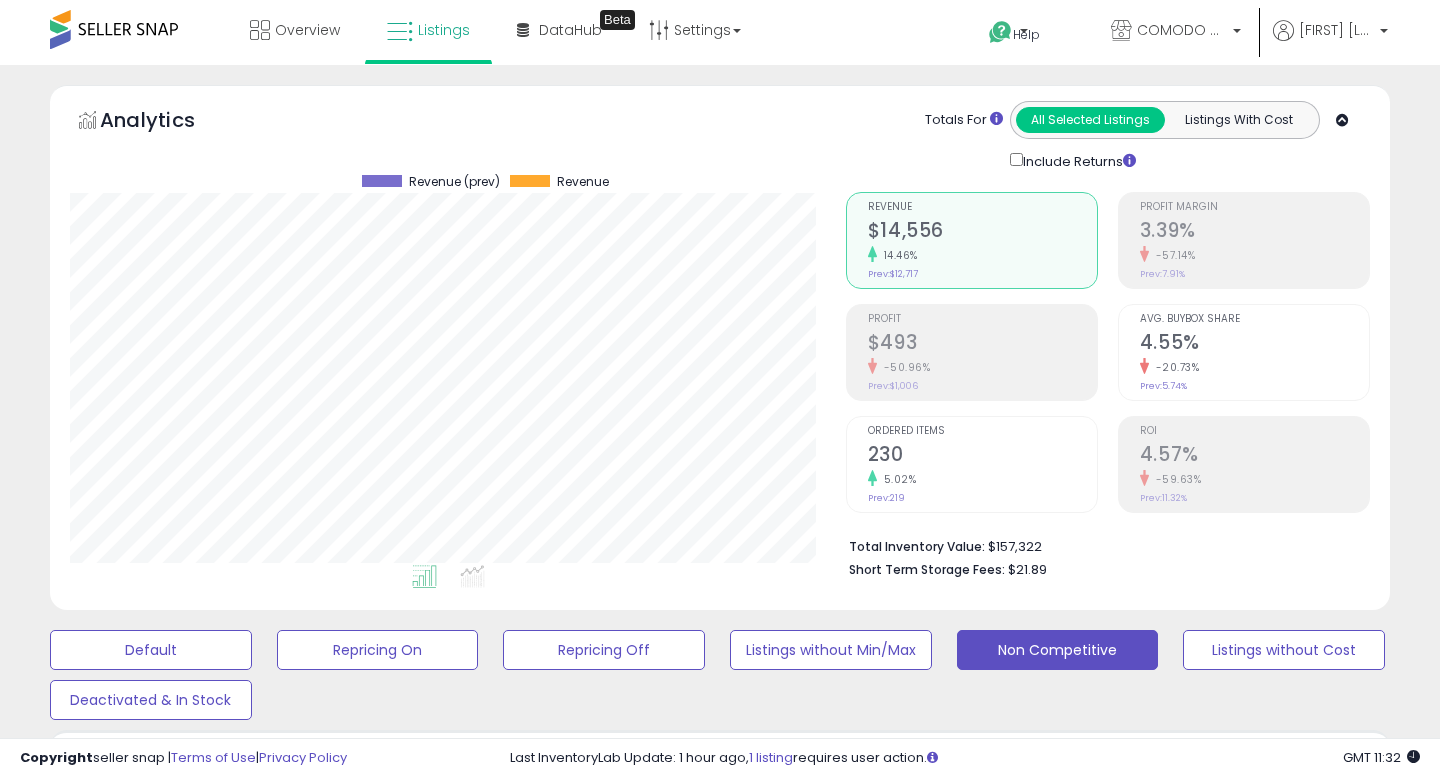 click on "Default
Repricing On
Repricing Off
Listings without Min/Max
Non Competitive
Listings without Cost
Deactivated & In Stock" at bounding box center (720, 670) 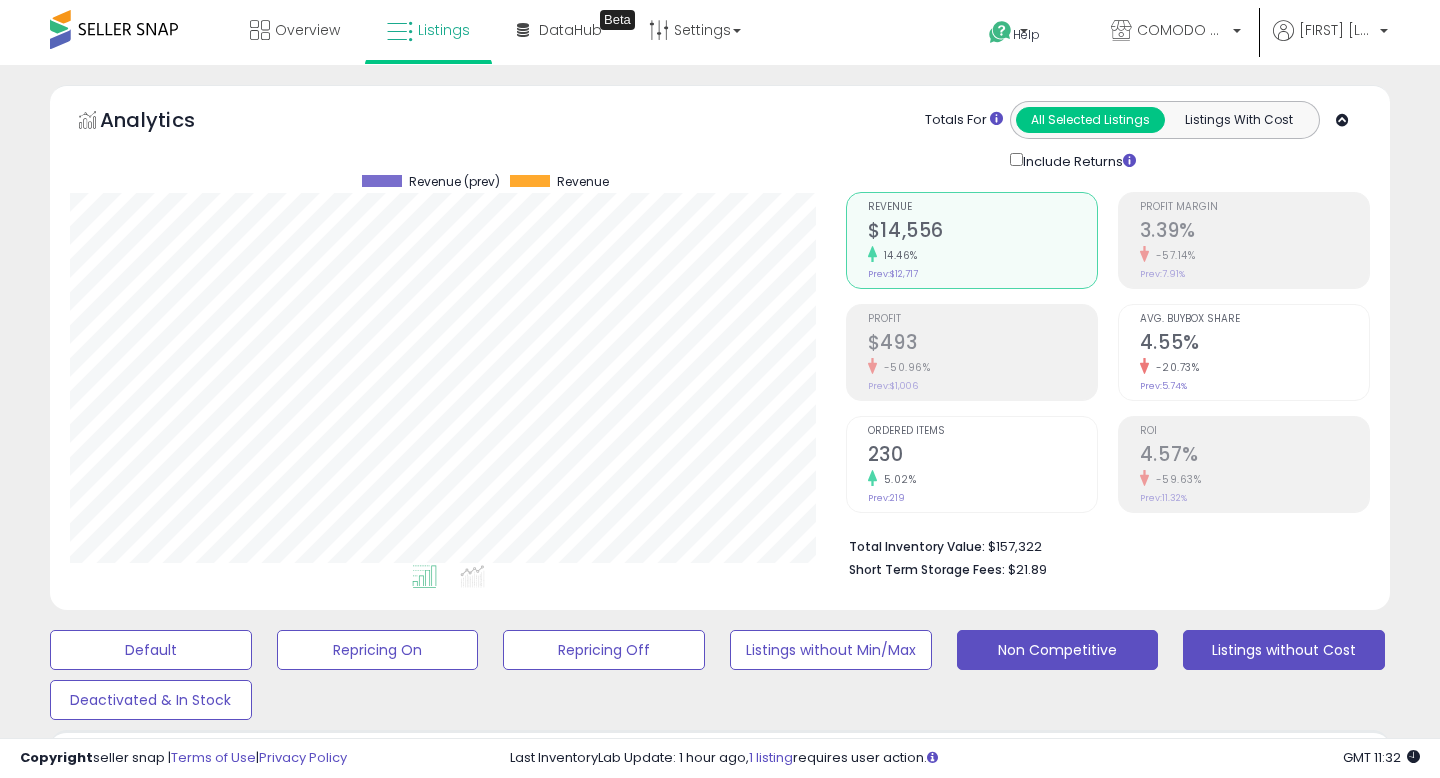 click on "Listings without Cost" at bounding box center (151, 650) 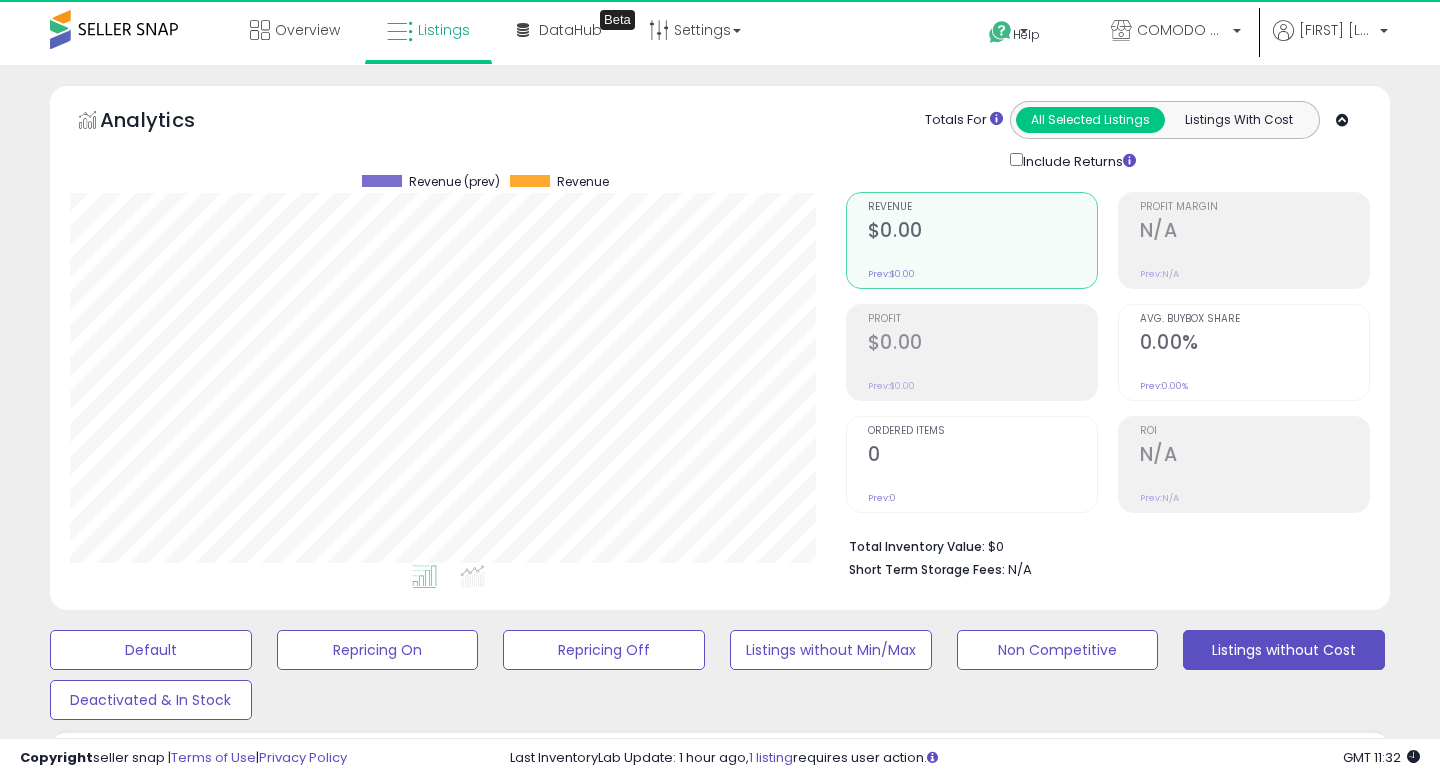scroll, scrollTop: 999590, scrollLeft: 999224, axis: both 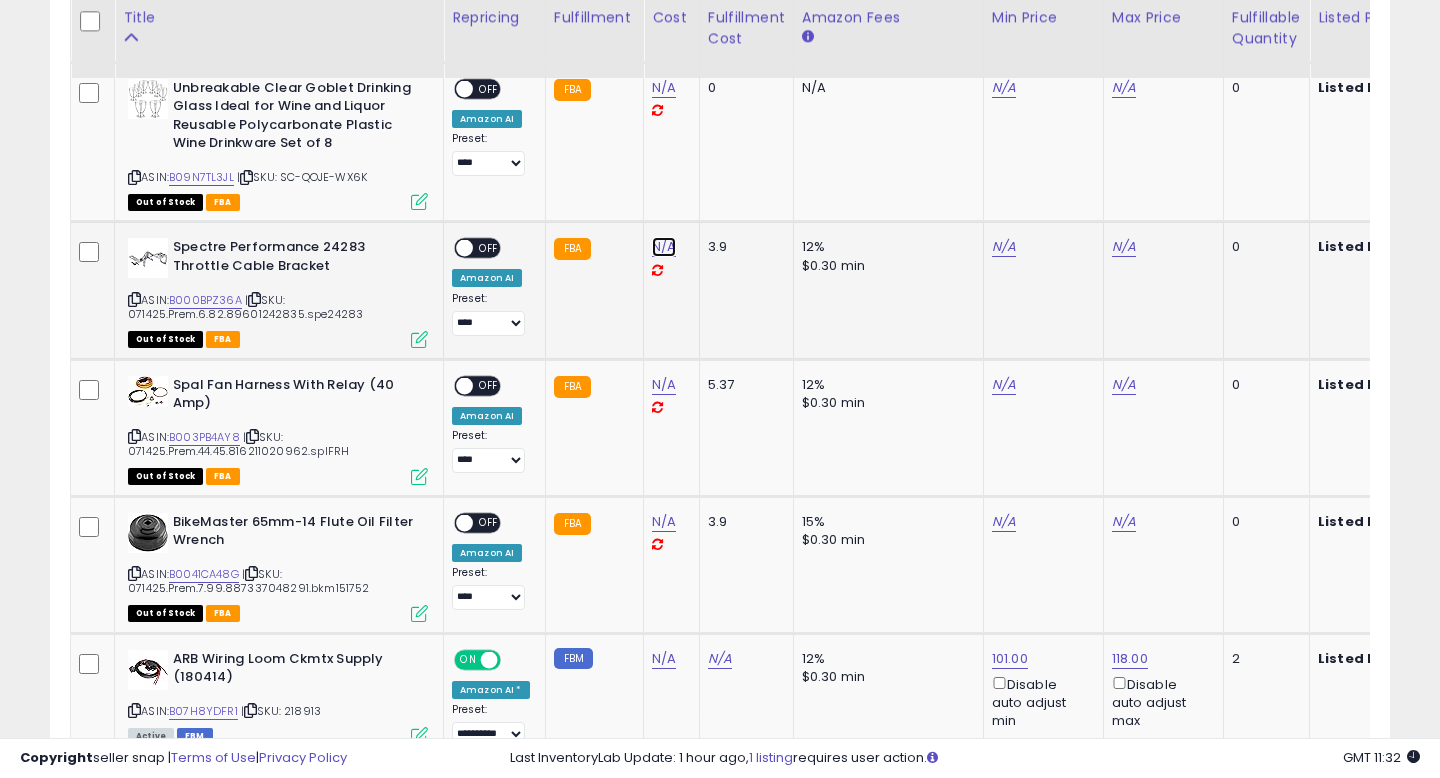 click on "N/A" at bounding box center (664, -91) 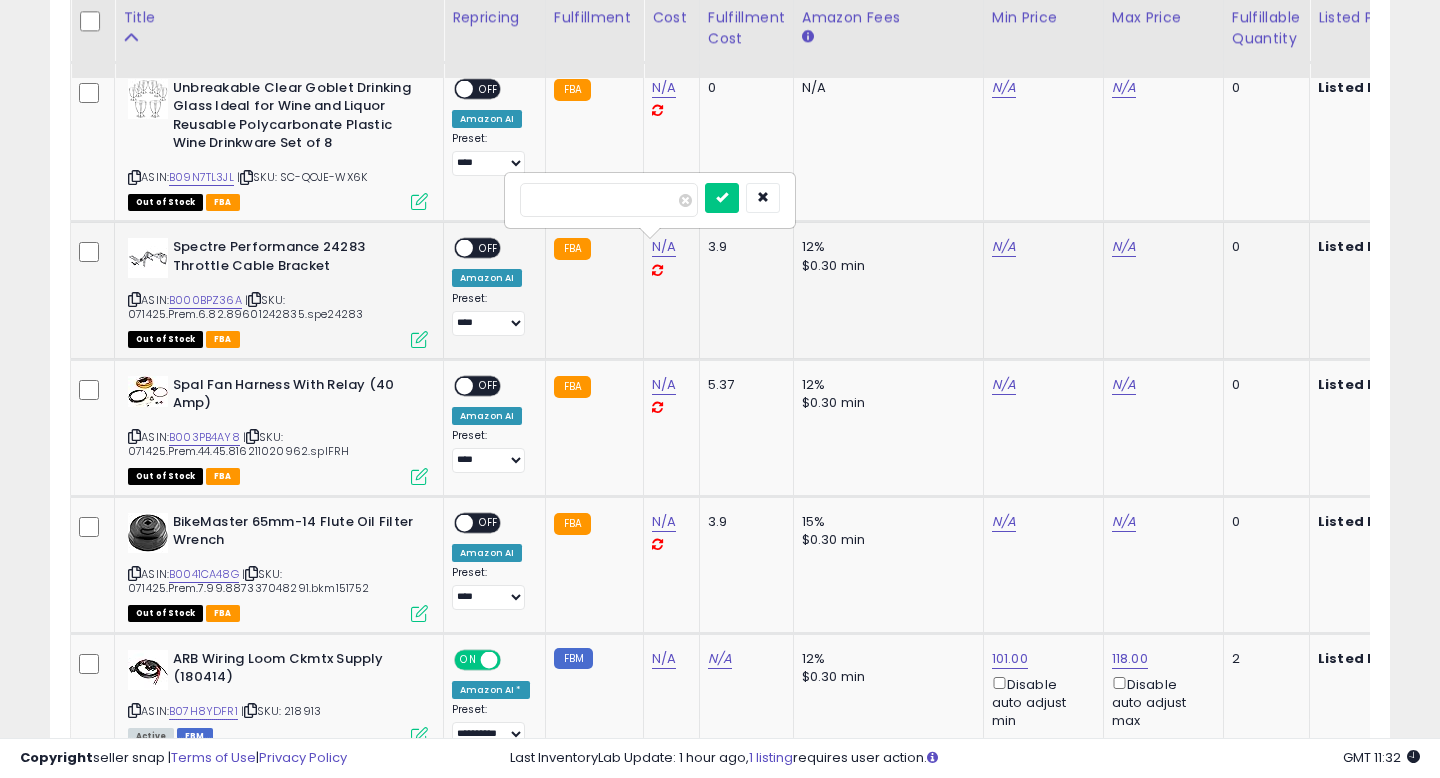 type on "*" 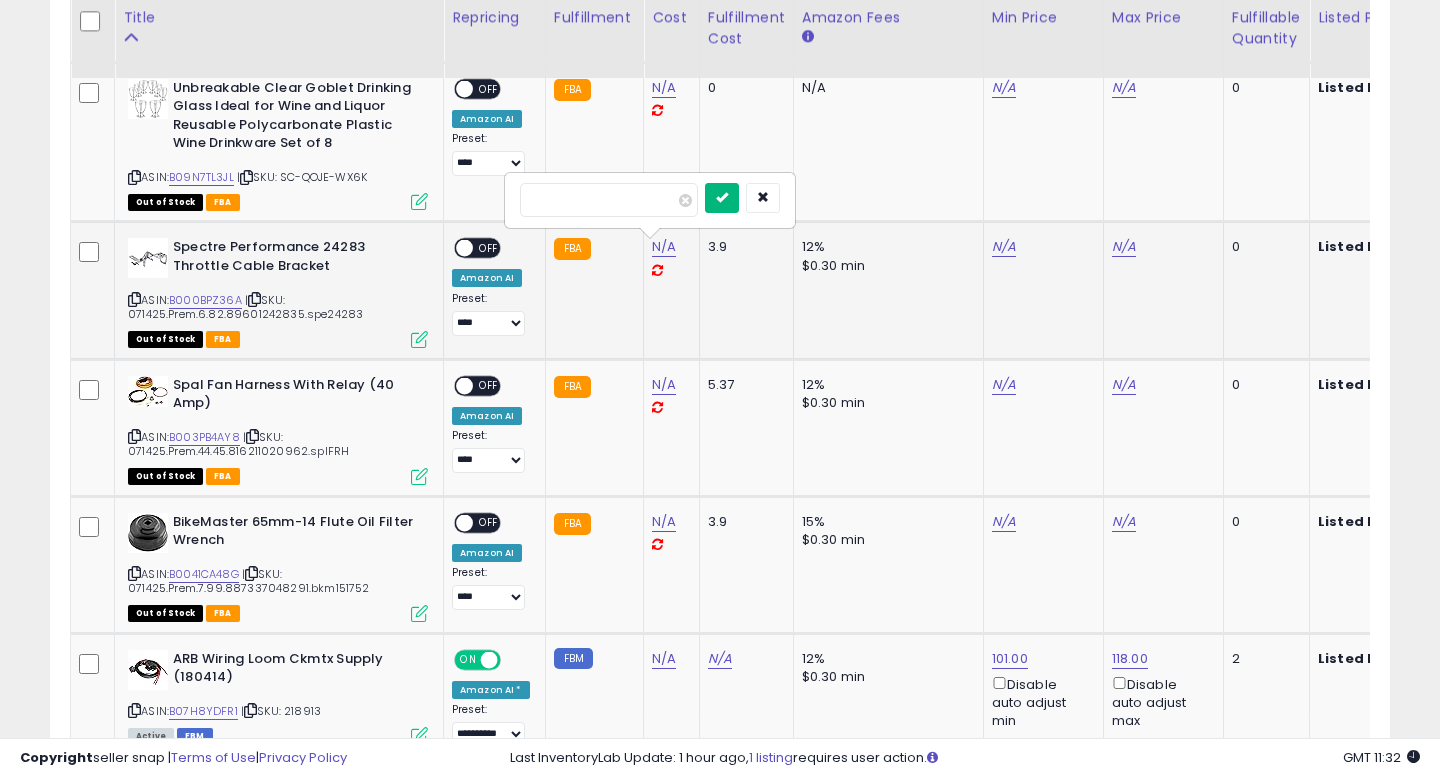 type on "****" 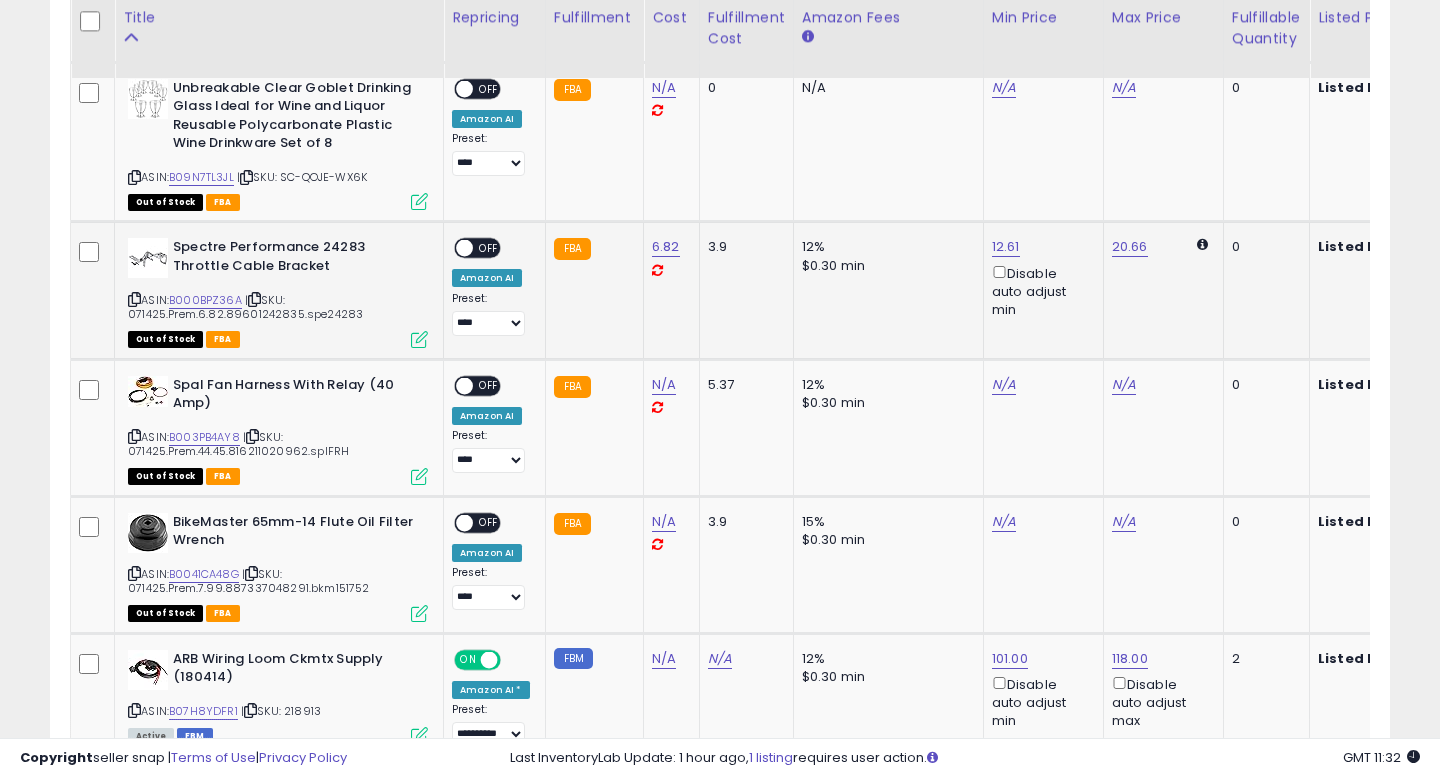 click on "OFF" at bounding box center (489, 248) 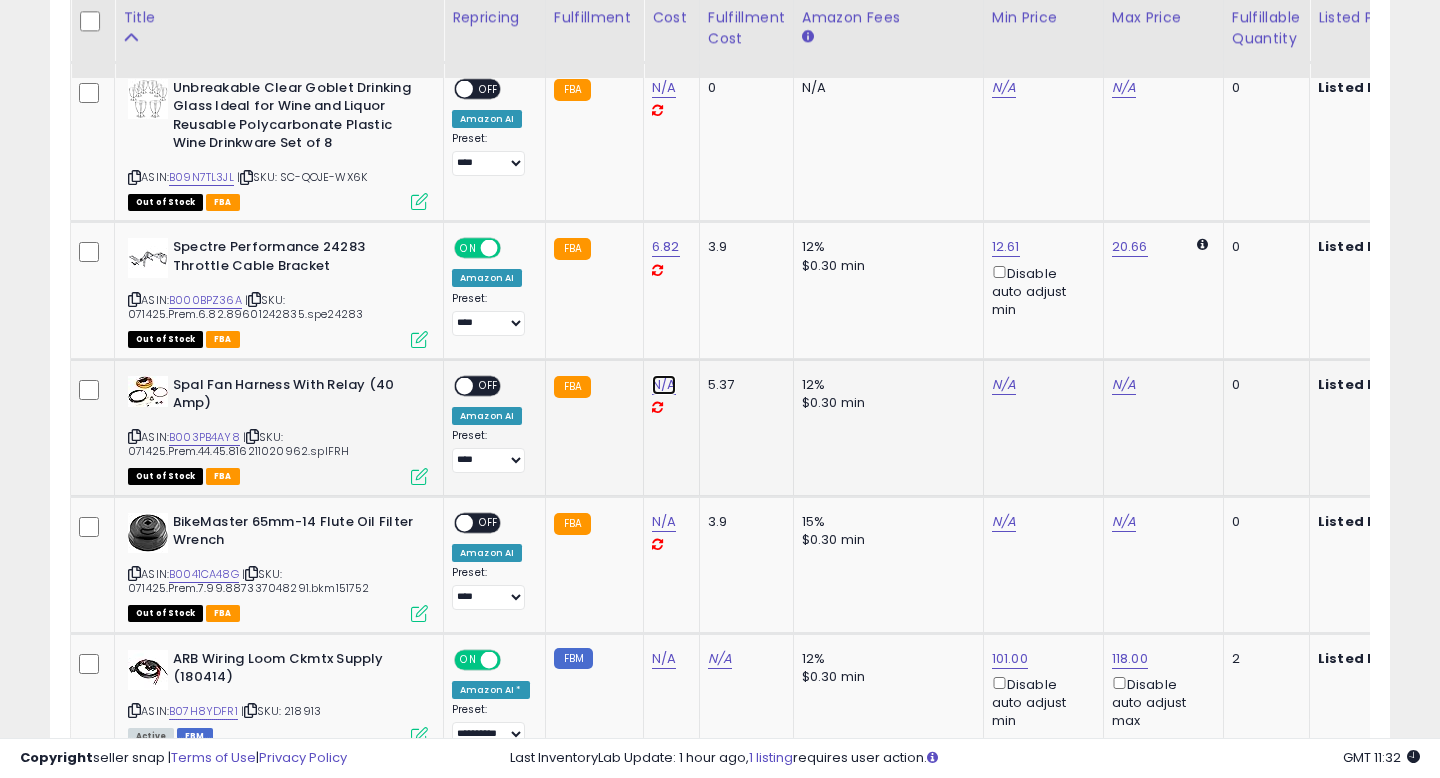 click on "N/A" at bounding box center (664, -91) 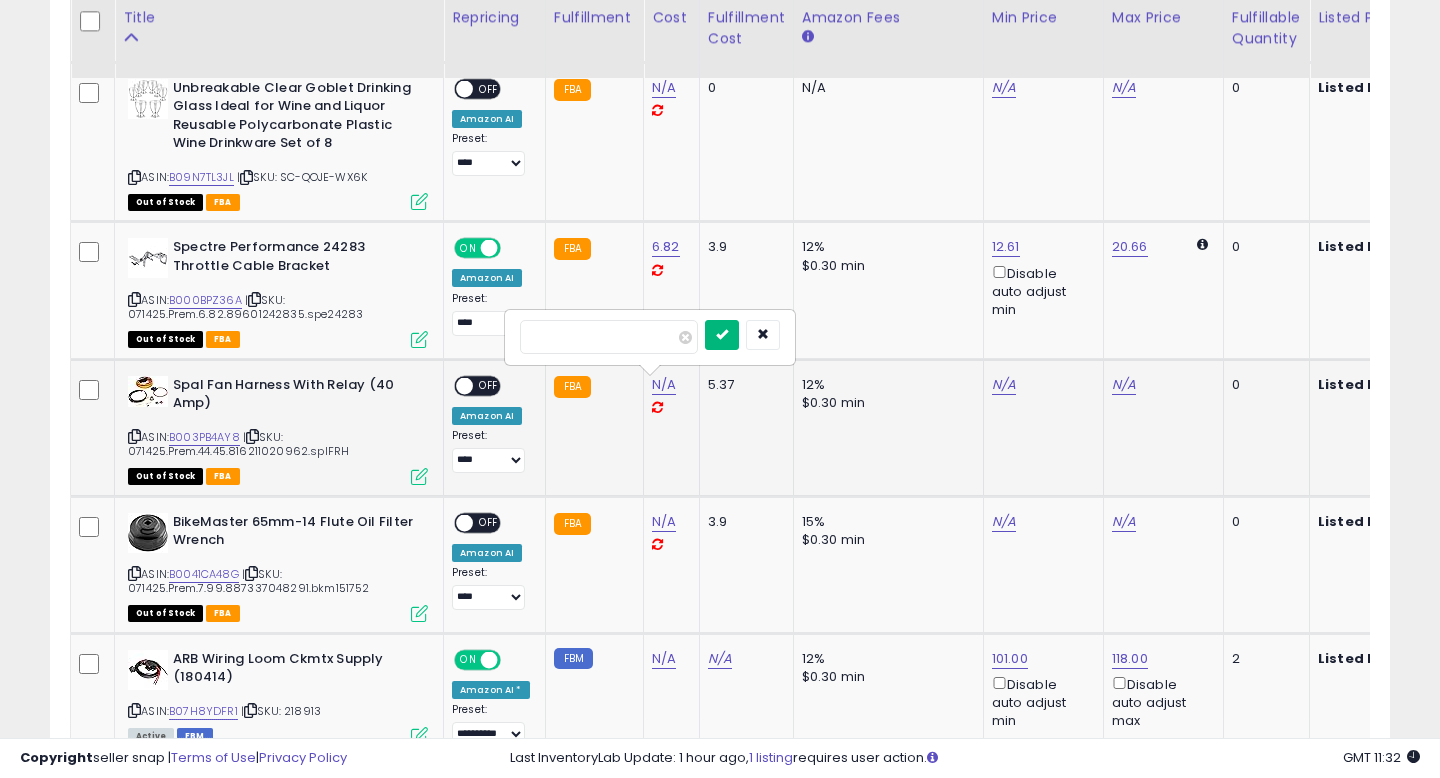 type on "*****" 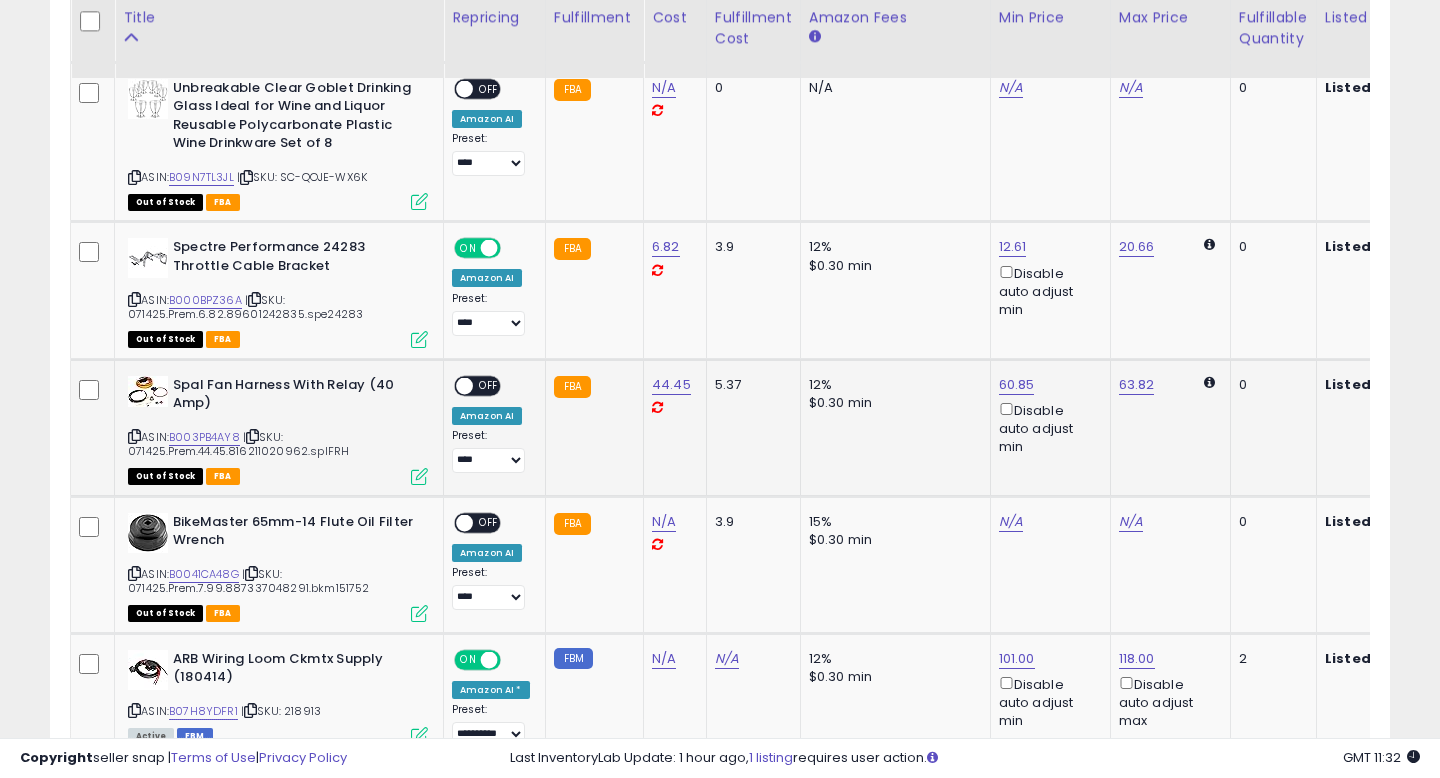 click at bounding box center [464, 385] 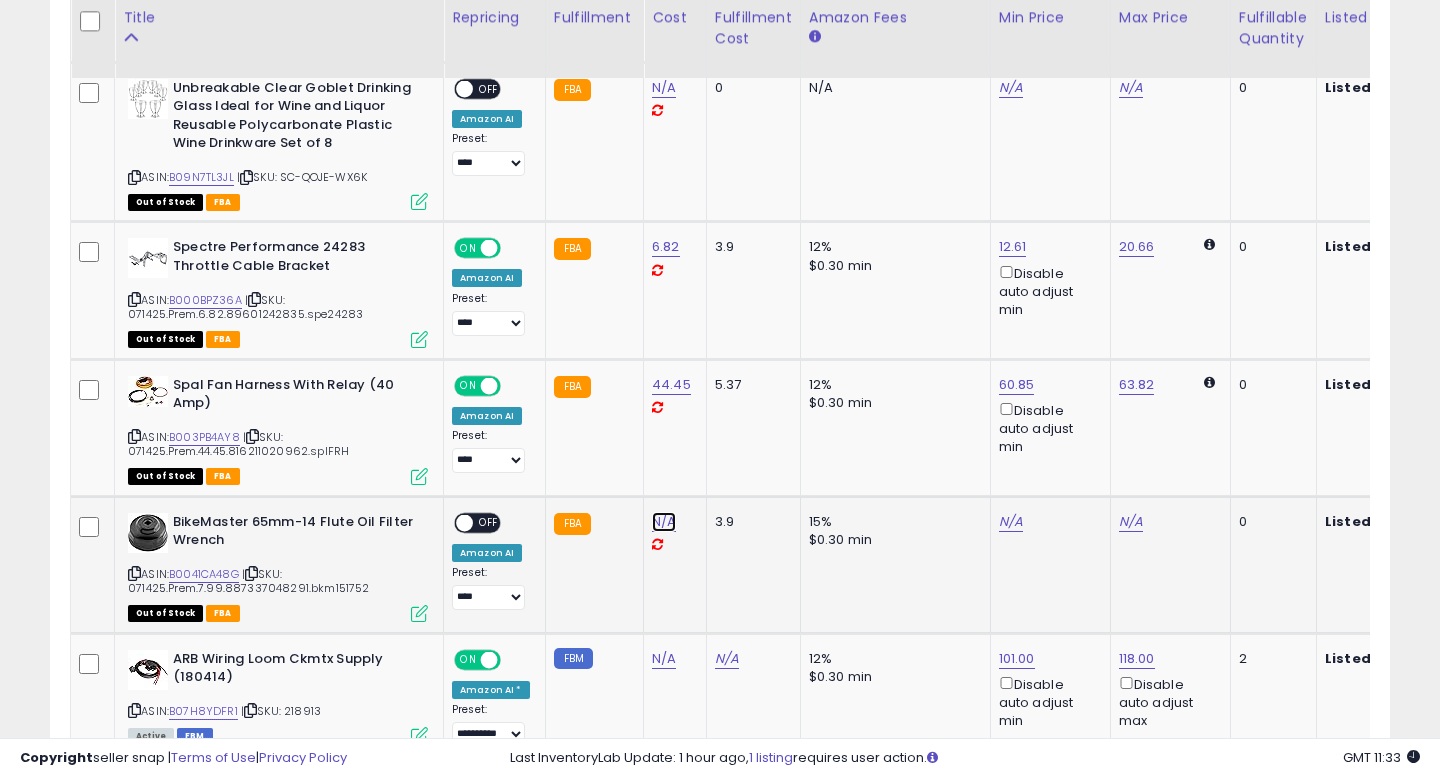 click on "N/A" at bounding box center (664, -91) 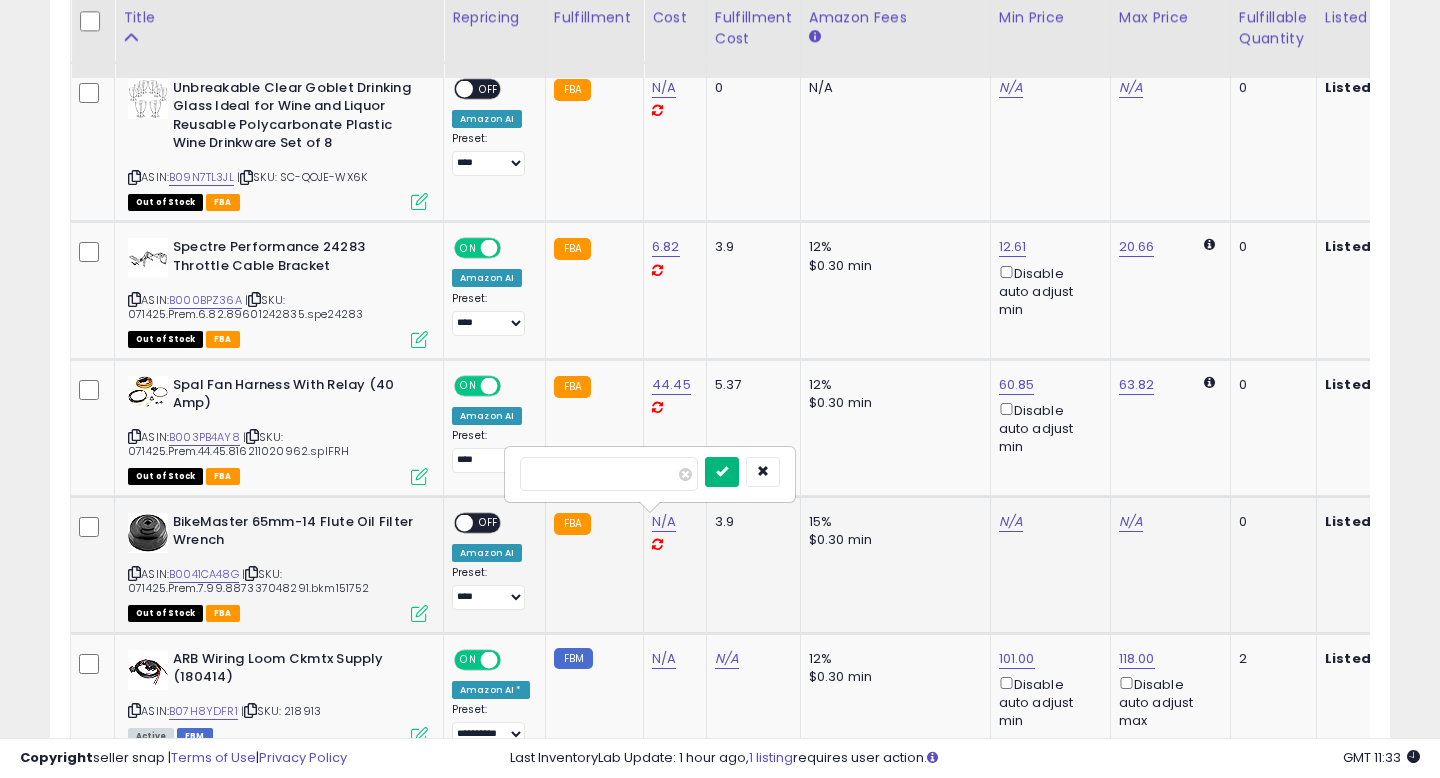 type on "****" 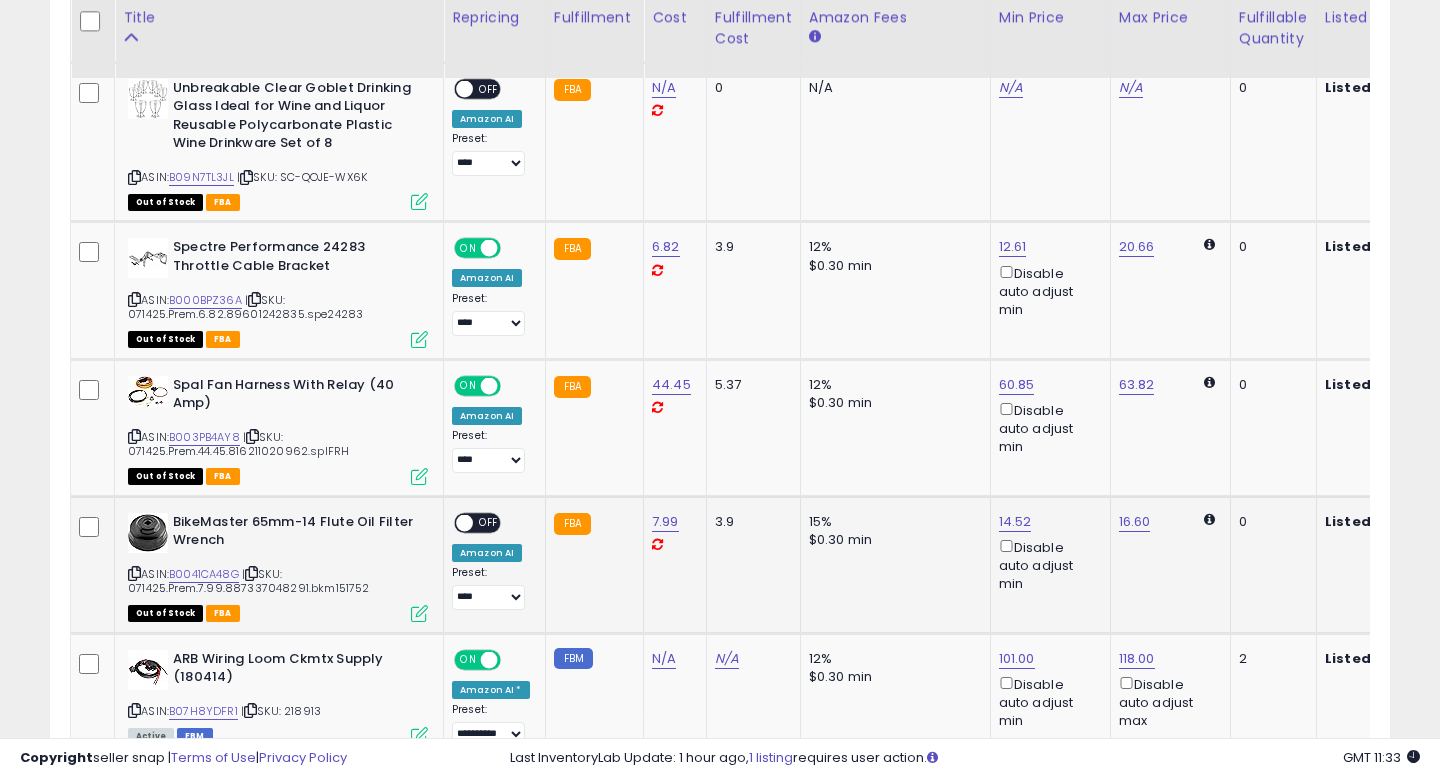click on "OFF" at bounding box center (489, 522) 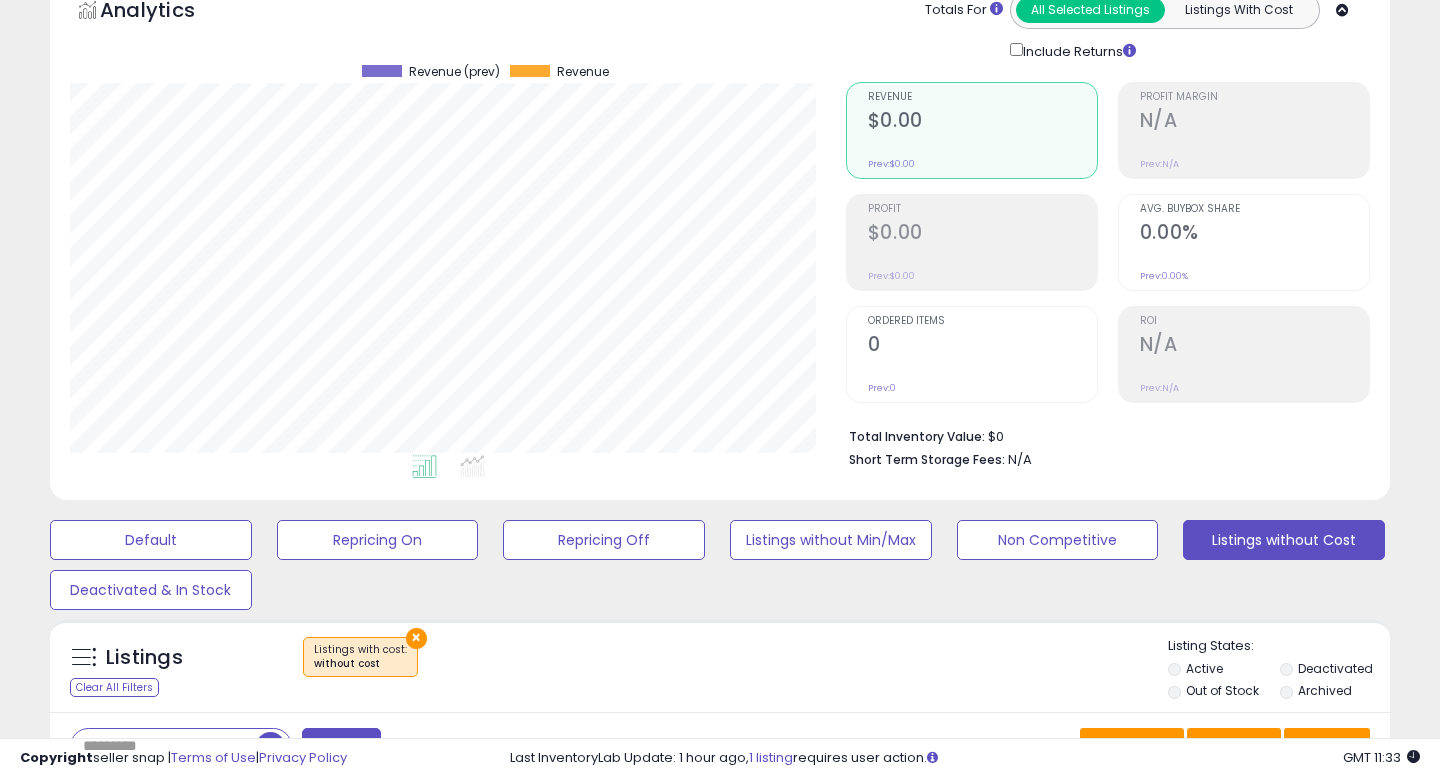 scroll, scrollTop: 0, scrollLeft: 0, axis: both 